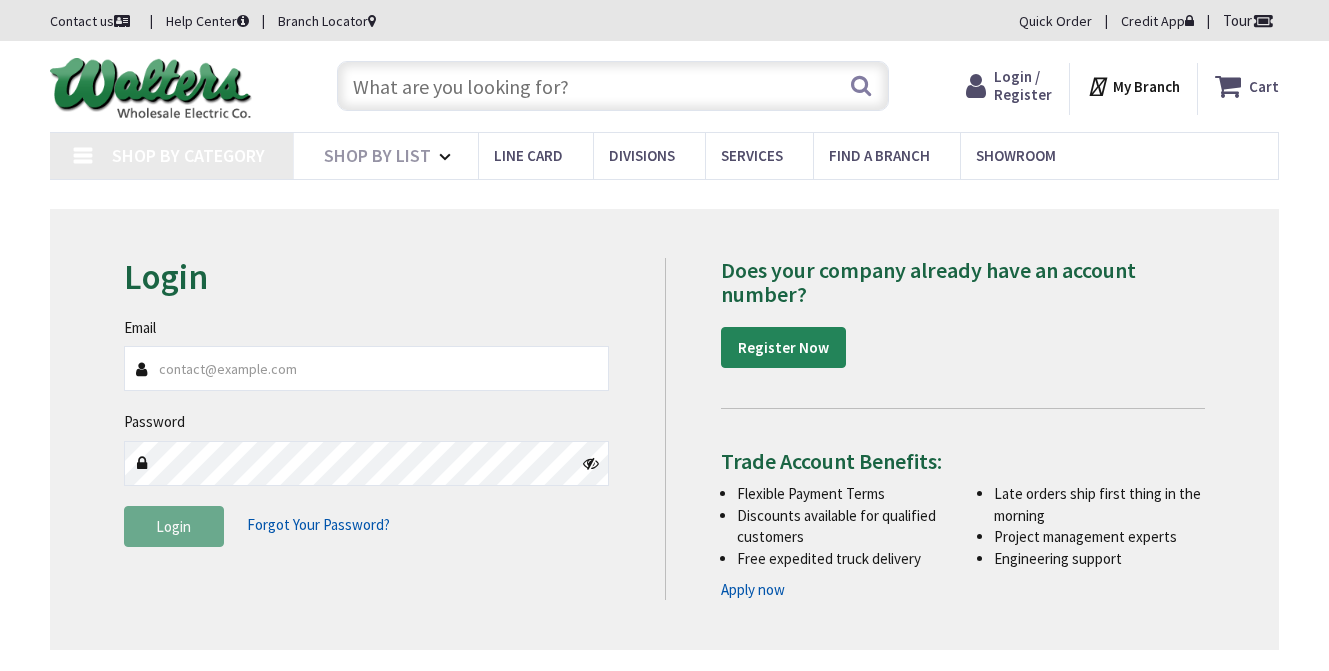 scroll, scrollTop: 0, scrollLeft: 0, axis: both 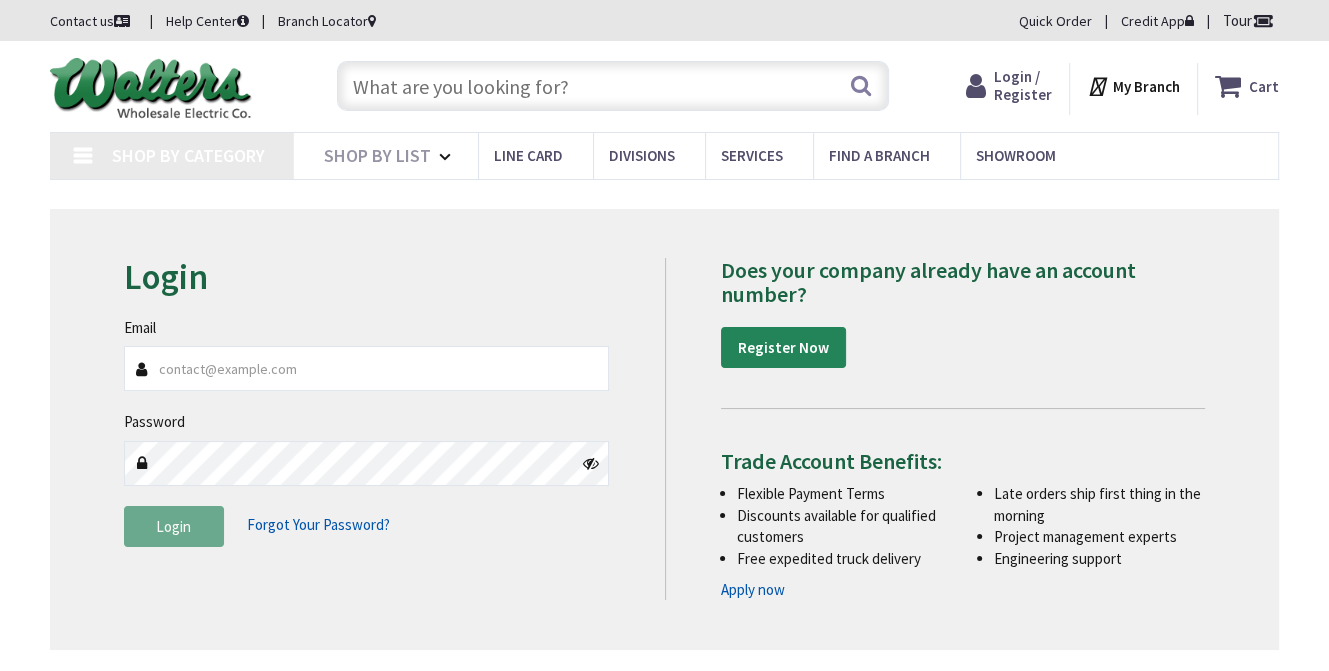 type on "[STREET], [CITY], [STATE] [POSTAL_CODE], USA" 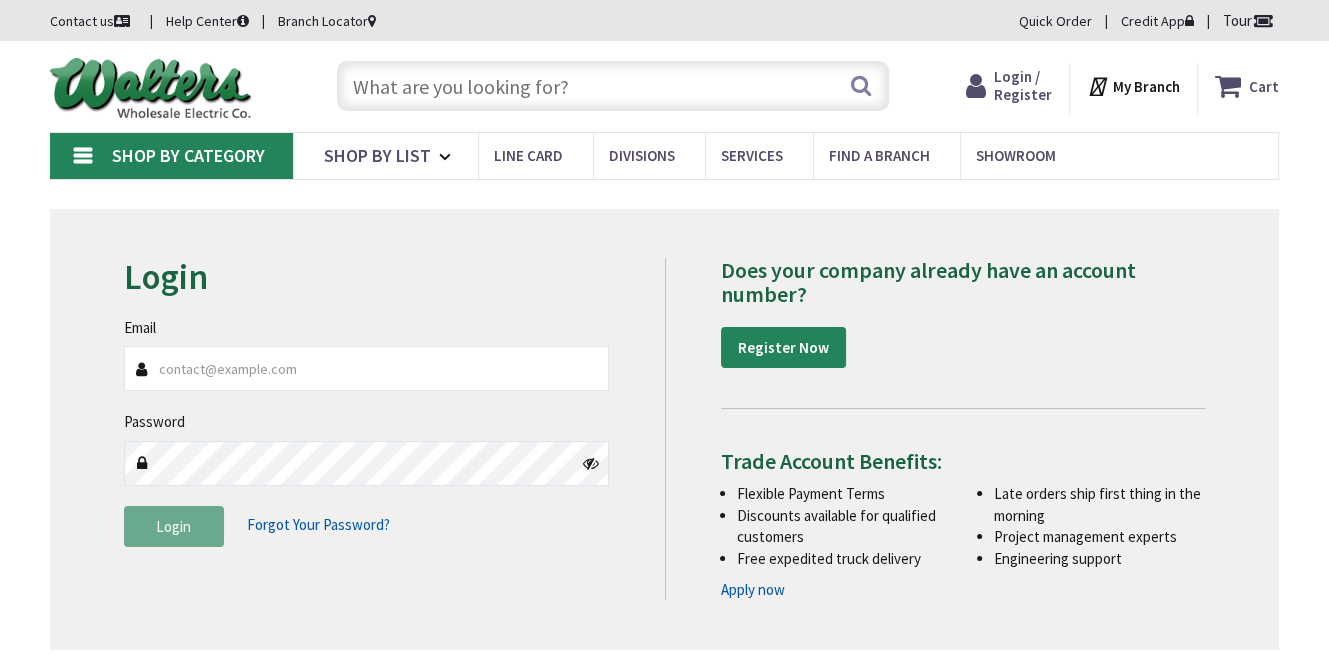 scroll, scrollTop: 0, scrollLeft: 0, axis: both 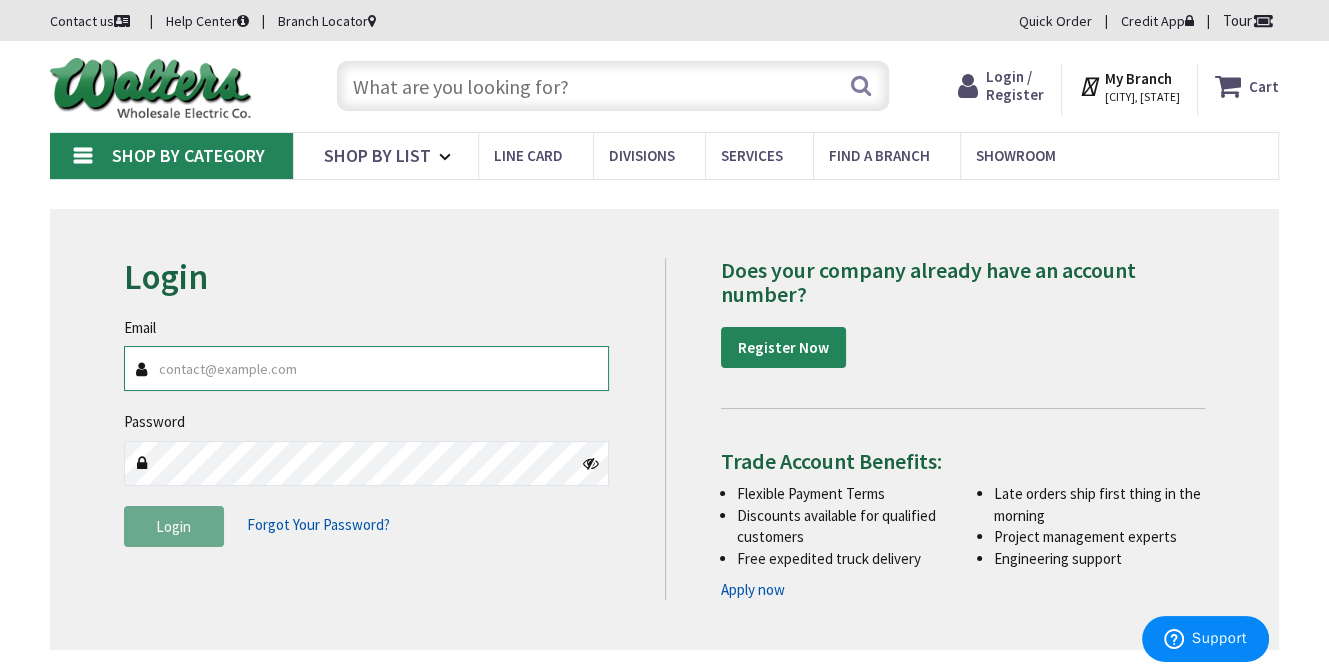 click on "Email" at bounding box center [366, 368] 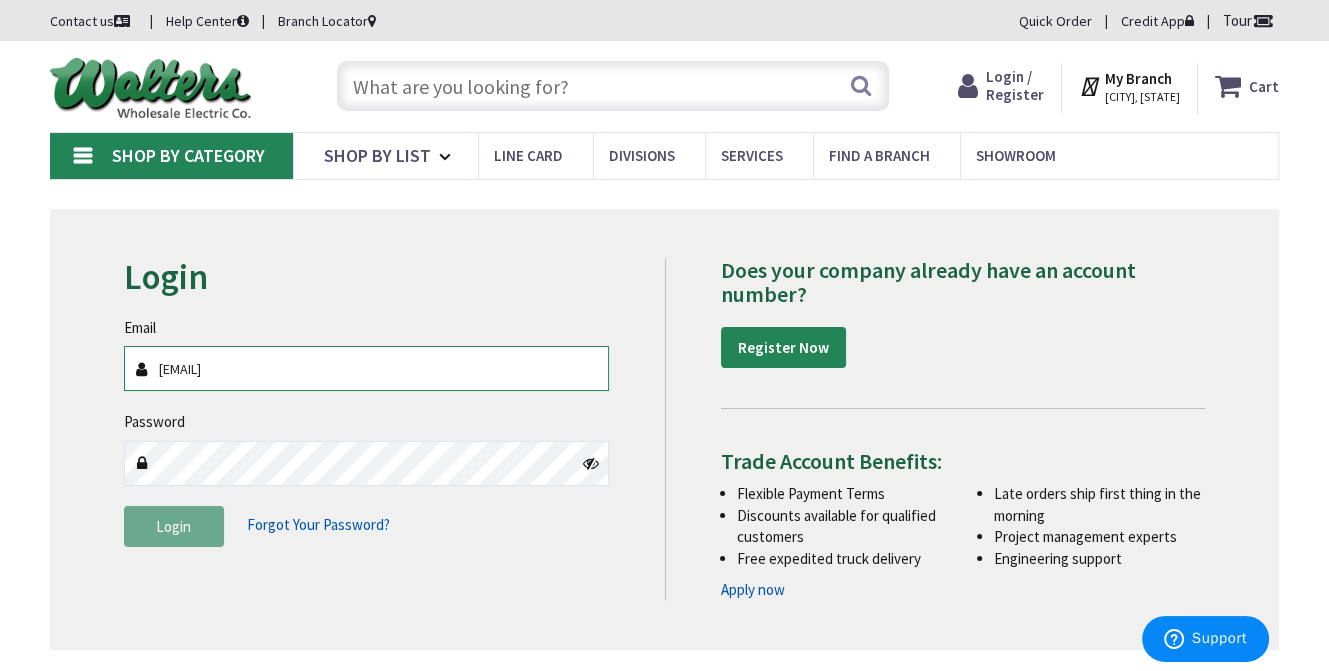 type on "cindy@msc-electric.com" 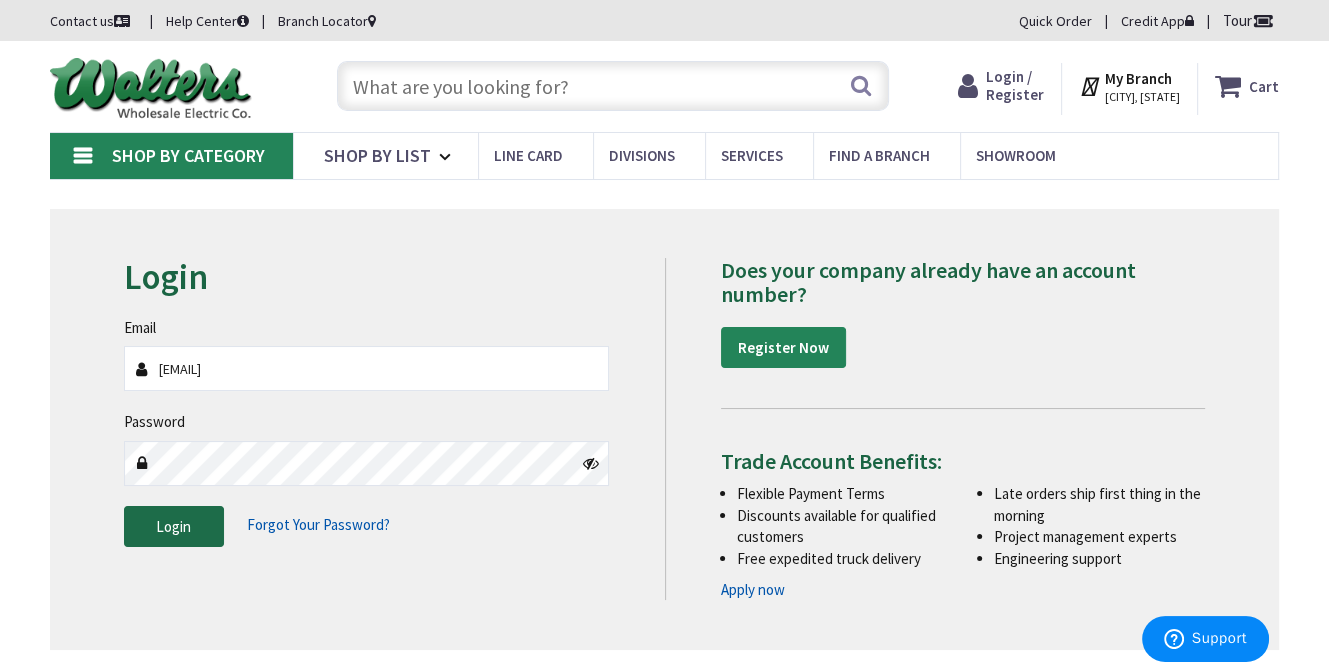 click on "Login" at bounding box center (173, 526) 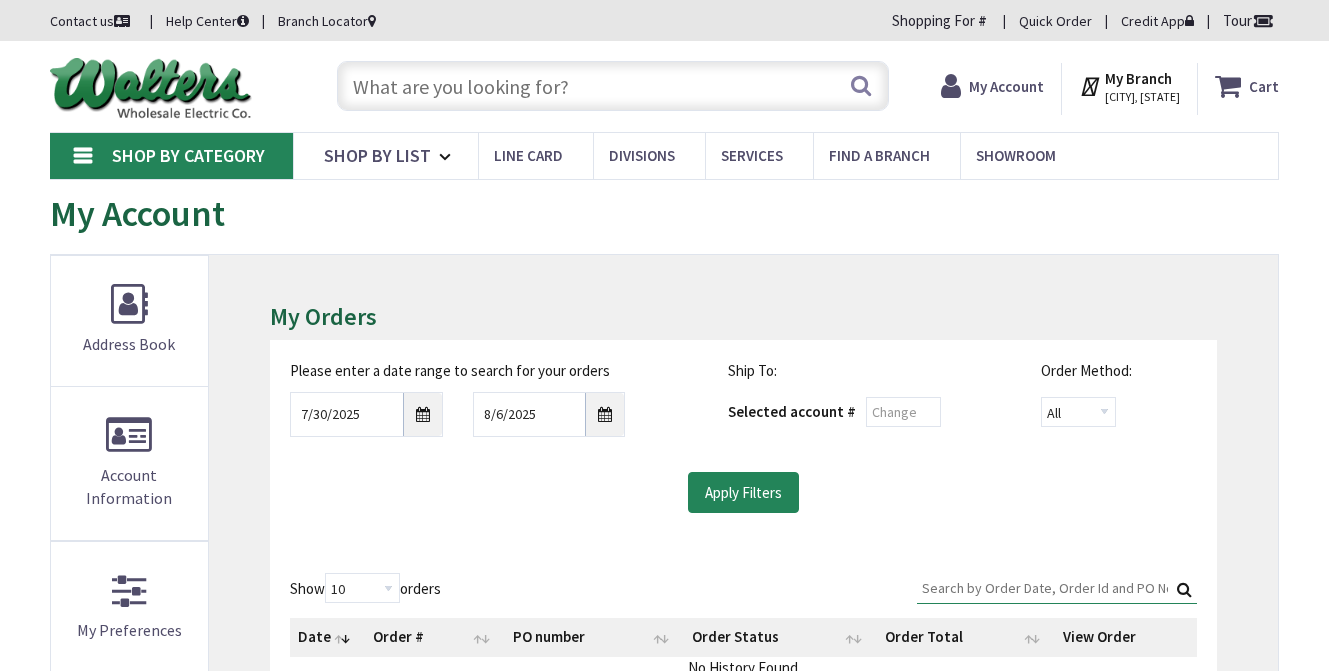 scroll, scrollTop: 0, scrollLeft: 0, axis: both 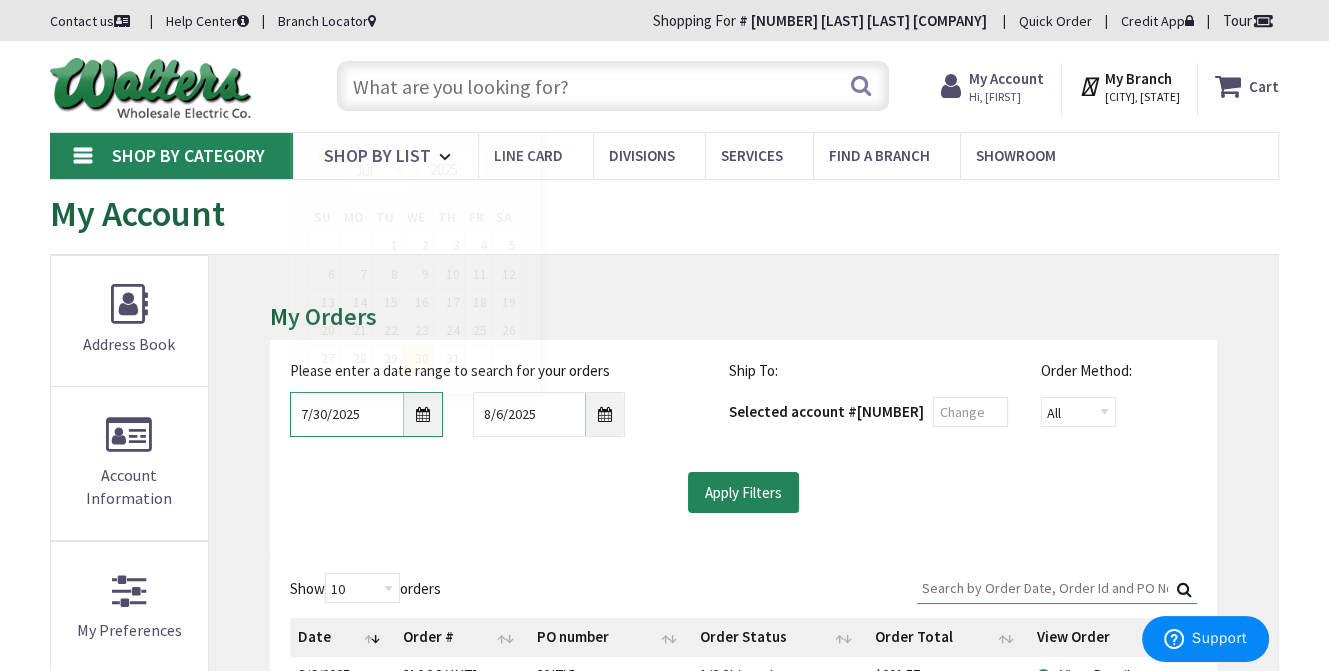 click on "7/30/2025" at bounding box center (366, 414) 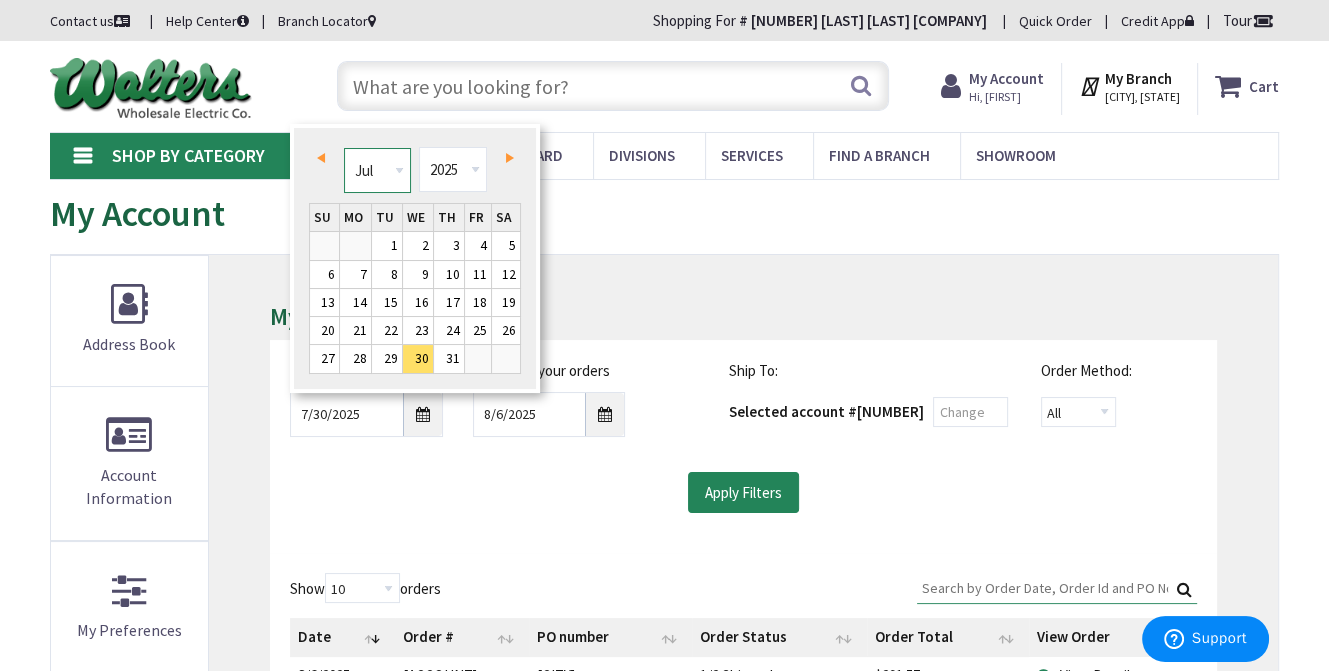 click on "Jan Feb Mar Apr May Jun Jul Aug Sep Oct Nov Dec" at bounding box center (377, 170) 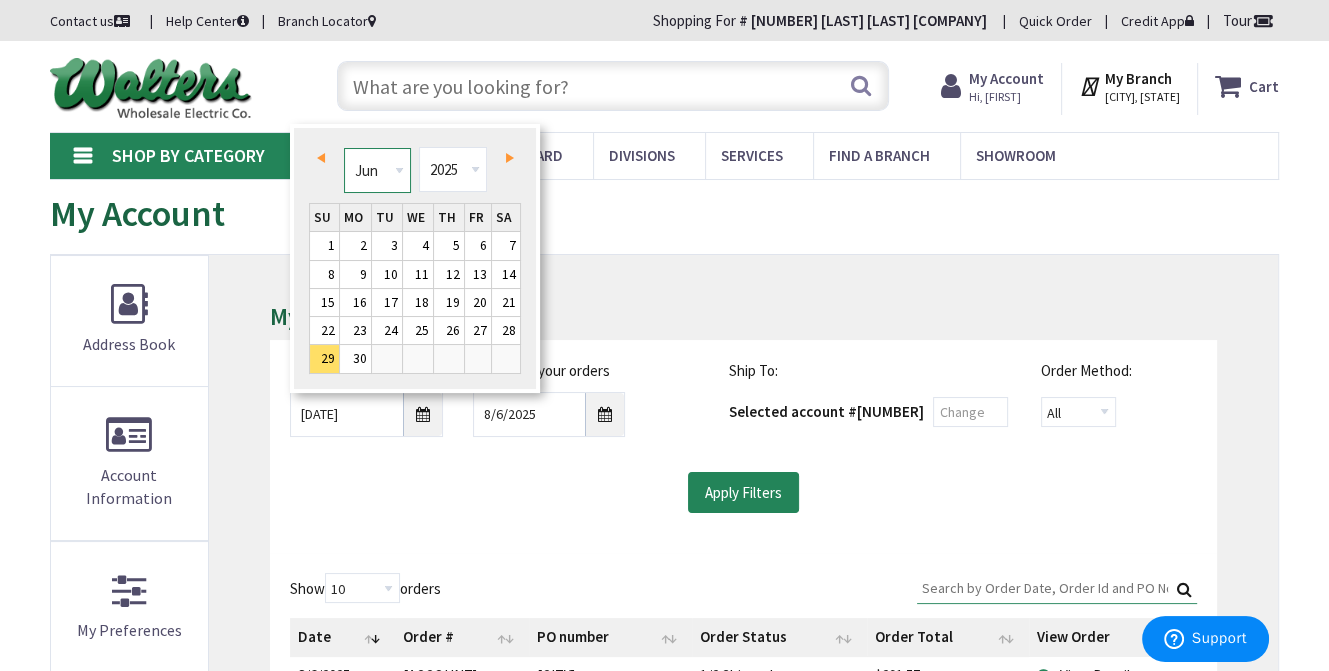 click on "Jan Feb Mar Apr May Jun Jul Aug Sep Oct Nov Dec" at bounding box center (377, 170) 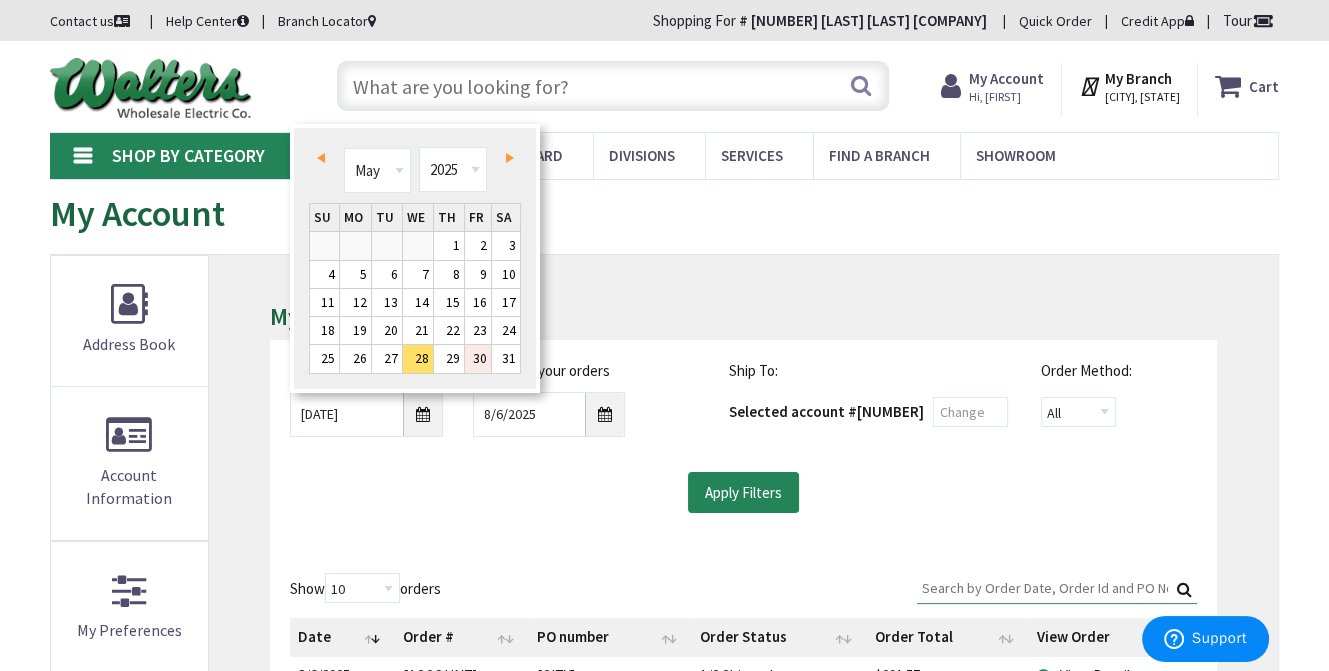 click on "30" at bounding box center (478, 358) 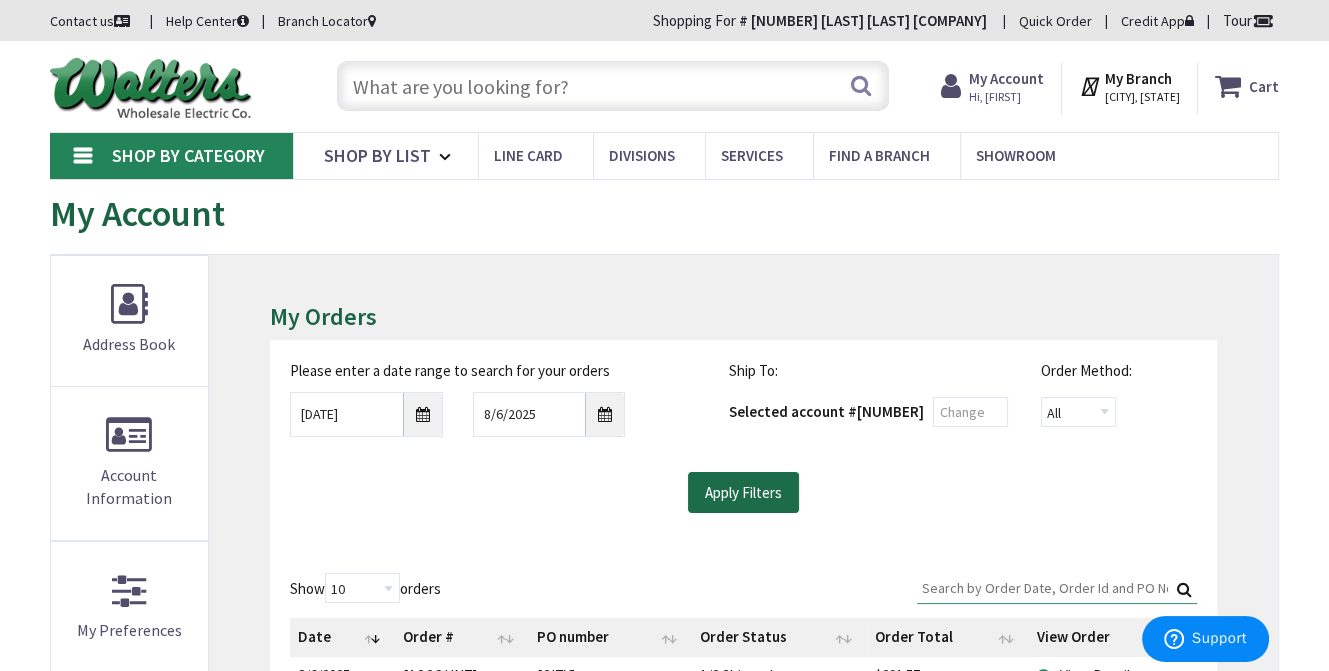 click on "Apply Filters" at bounding box center [743, 493] 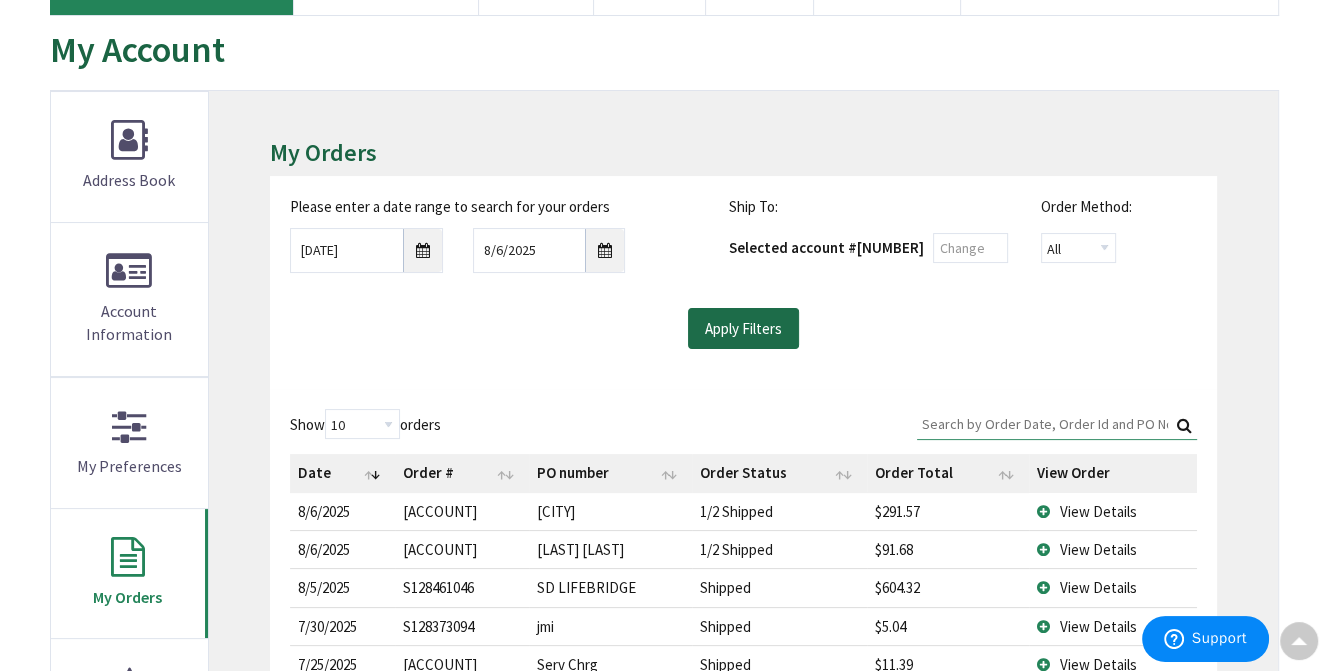 scroll, scrollTop: 0, scrollLeft: 0, axis: both 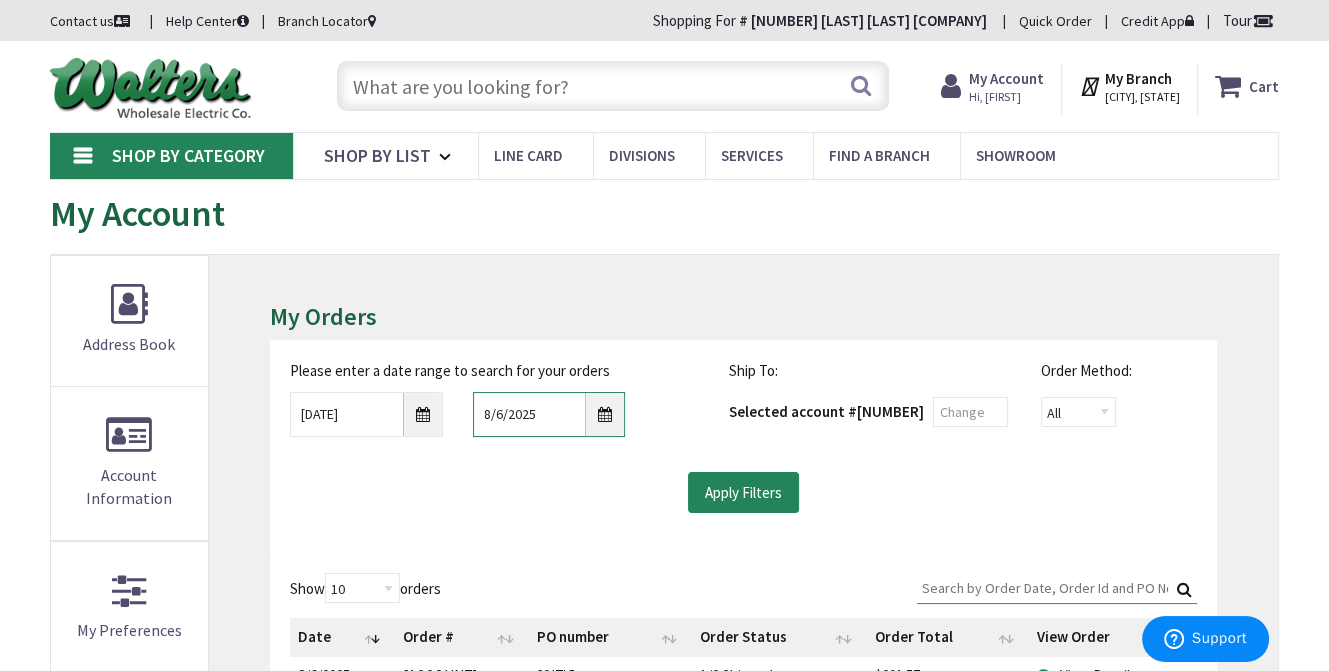 click on "8/6/2025" at bounding box center [549, 414] 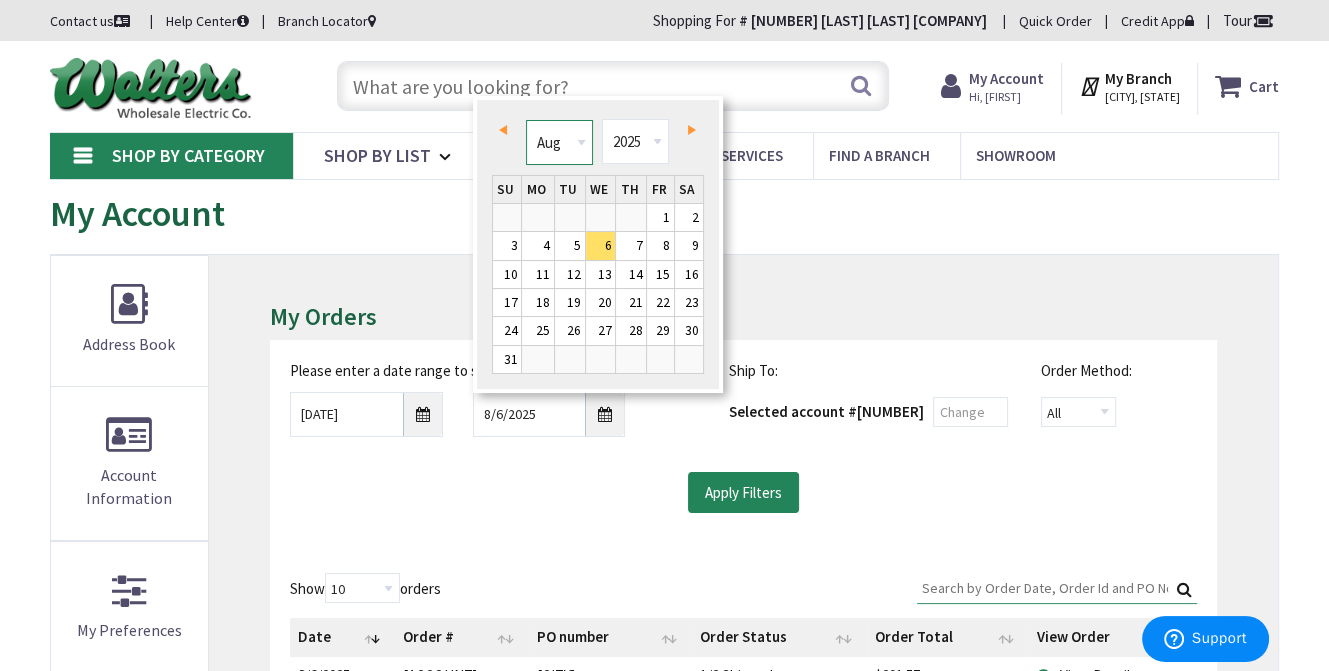 click on "Jan Feb Mar Apr May Jun Jul Aug Sep Oct Nov Dec" at bounding box center [559, 142] 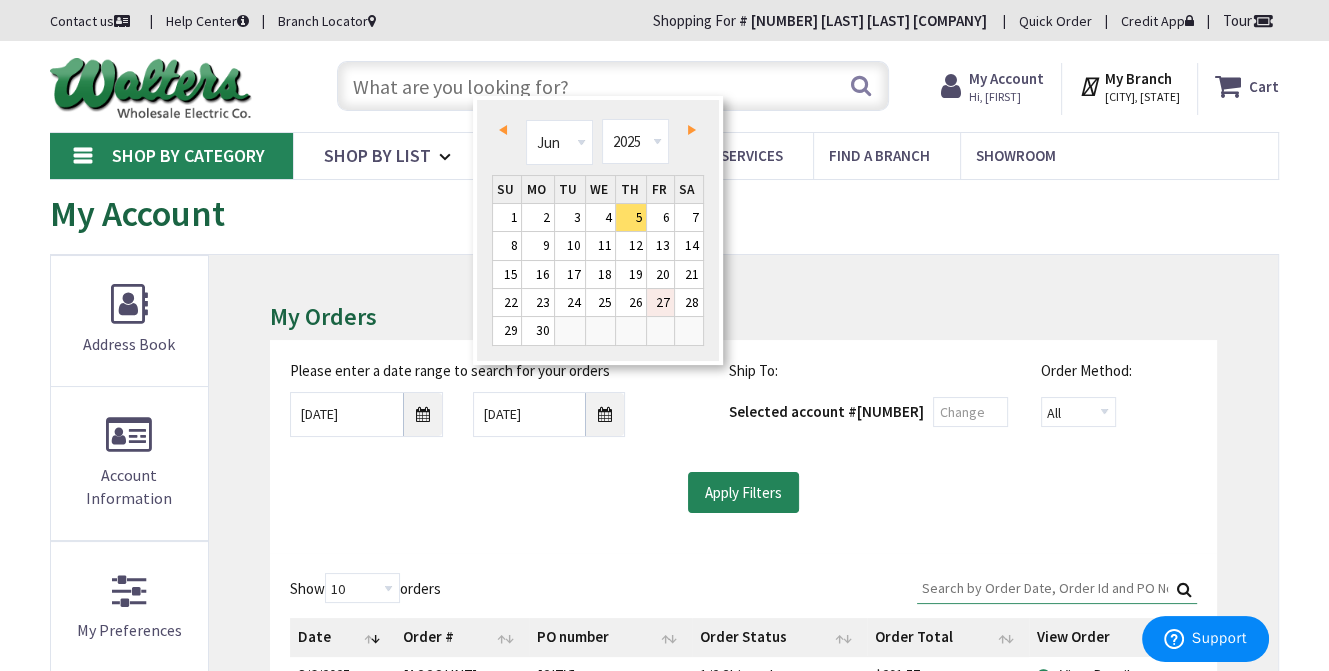 click on "27" at bounding box center [660, 302] 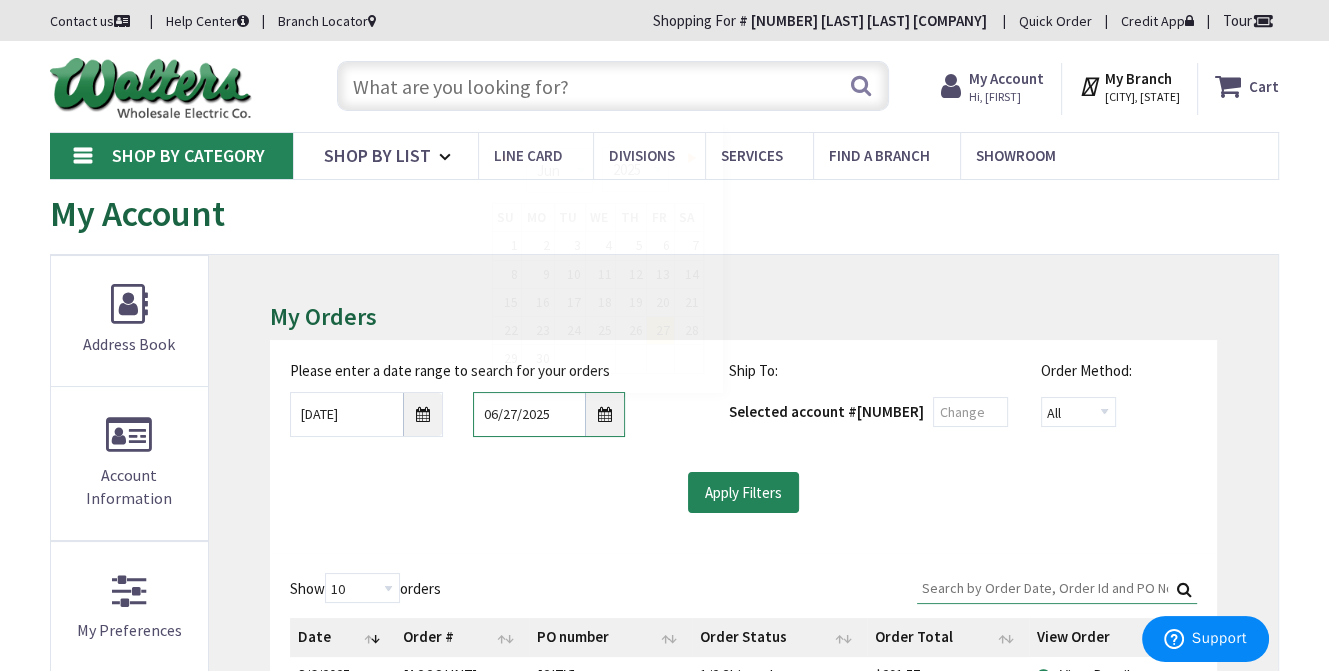 click on "06/27/2025" at bounding box center (549, 414) 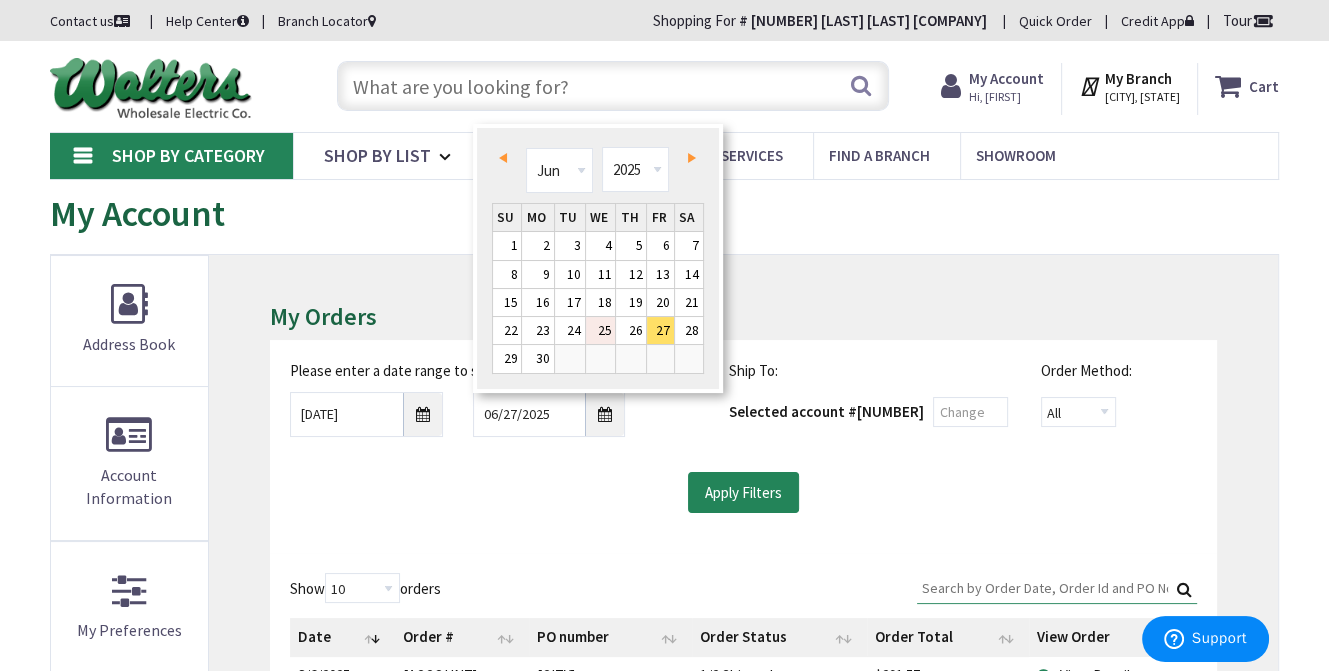 click on "25" at bounding box center (601, 330) 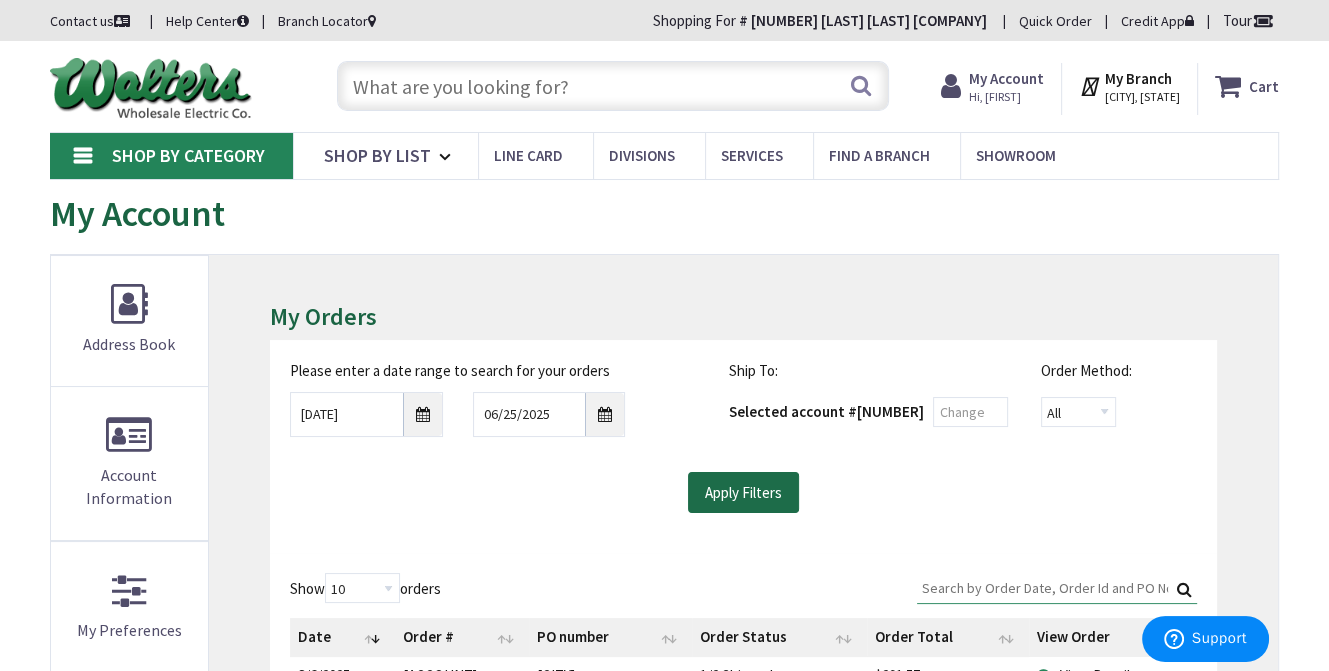 drag, startPoint x: 706, startPoint y: 503, endPoint x: 720, endPoint y: 487, distance: 21.260292 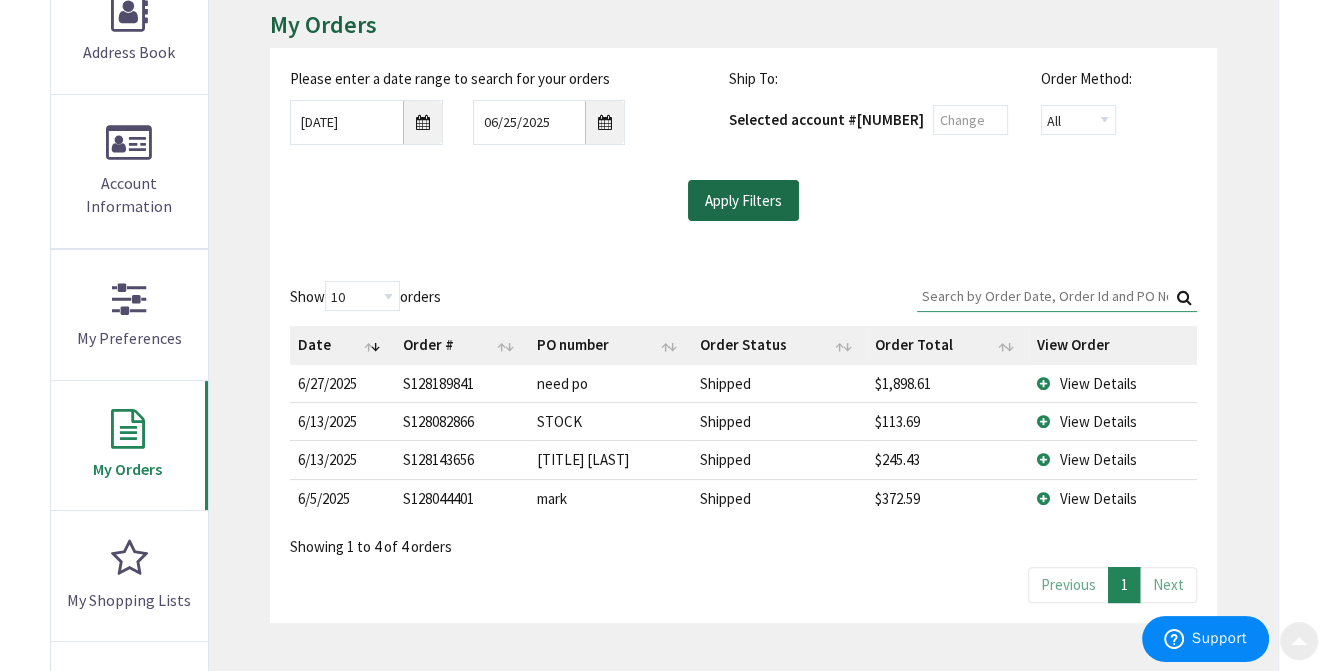 scroll, scrollTop: 300, scrollLeft: 0, axis: vertical 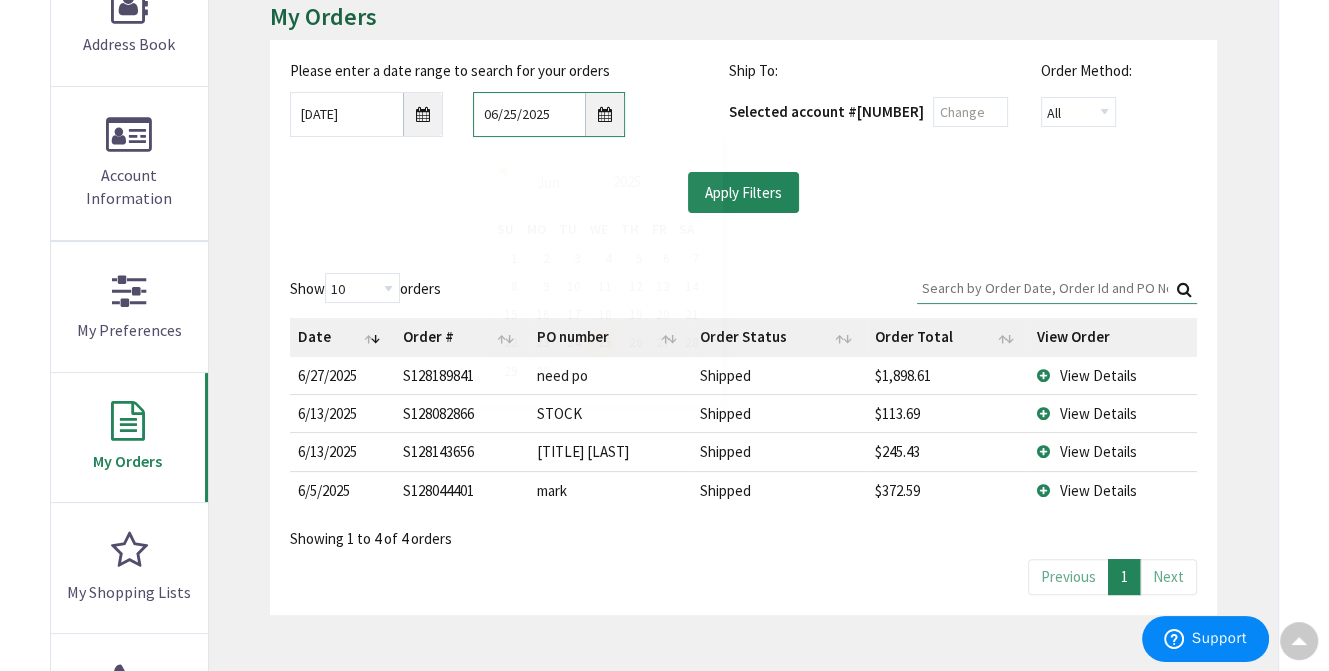 click on "06/25/2025" at bounding box center [549, 114] 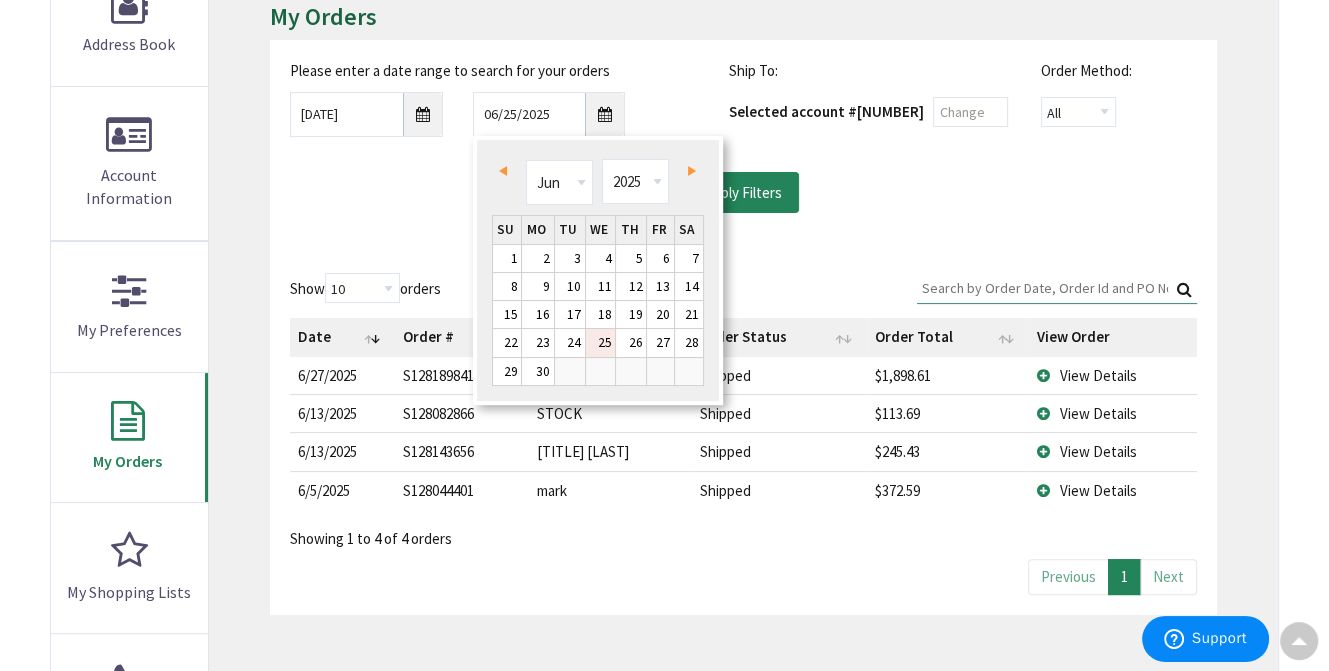 click on "25" at bounding box center (601, 342) 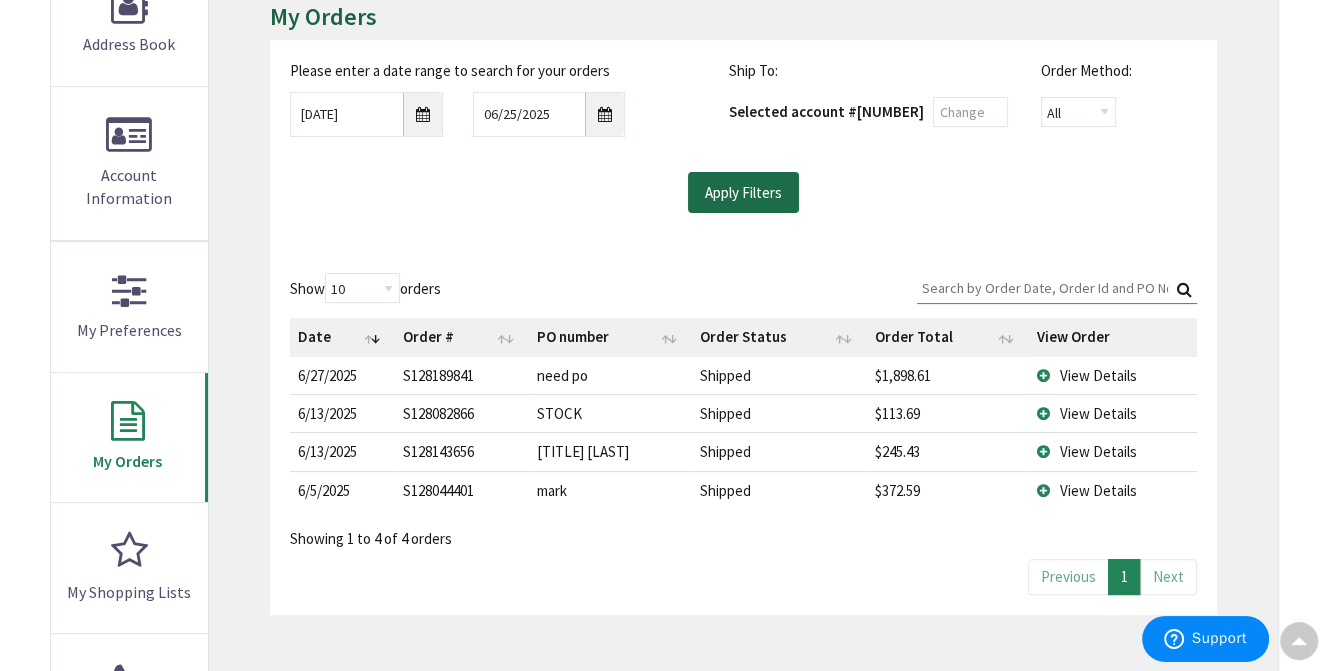click on "Apply Filters" at bounding box center (743, 193) 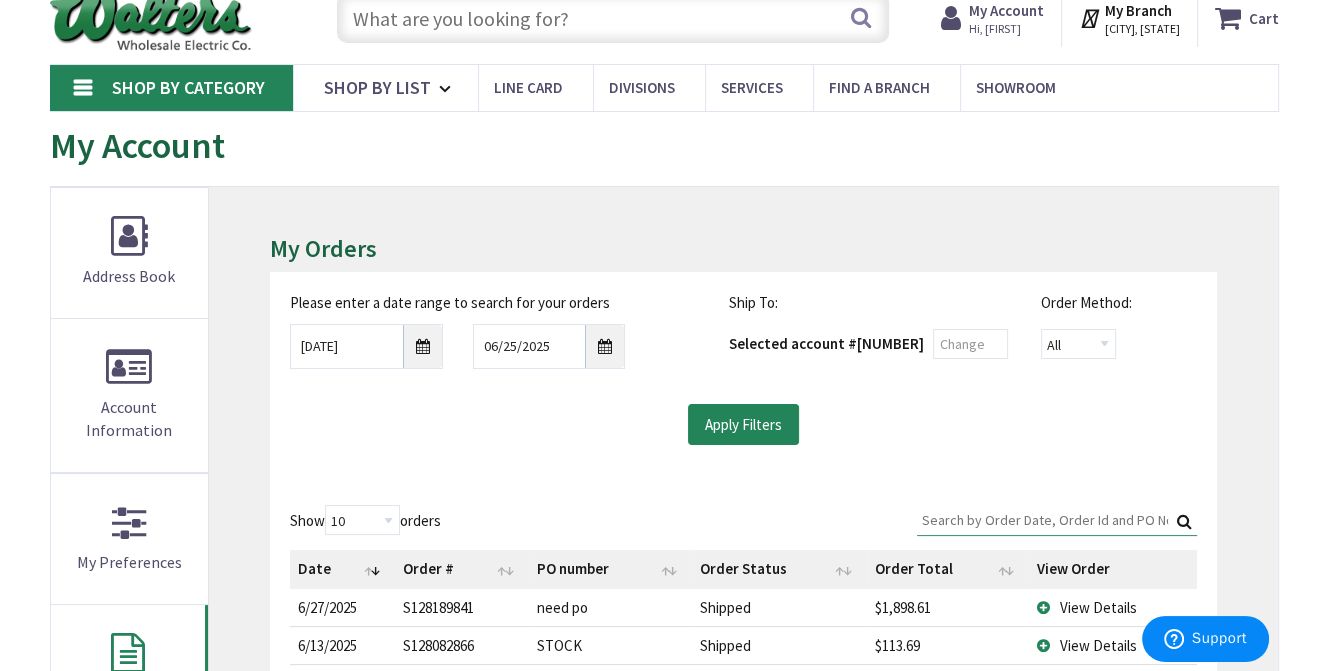 scroll, scrollTop: 100, scrollLeft: 0, axis: vertical 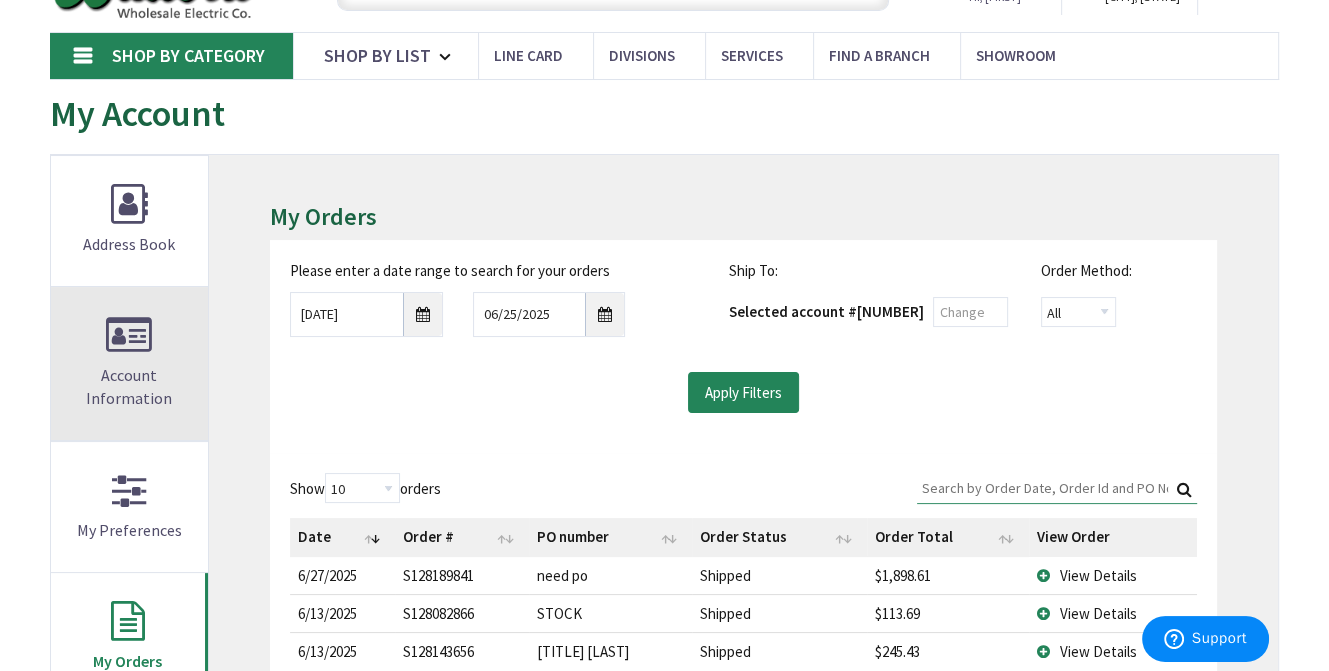 click on "Account Information" at bounding box center (129, 363) 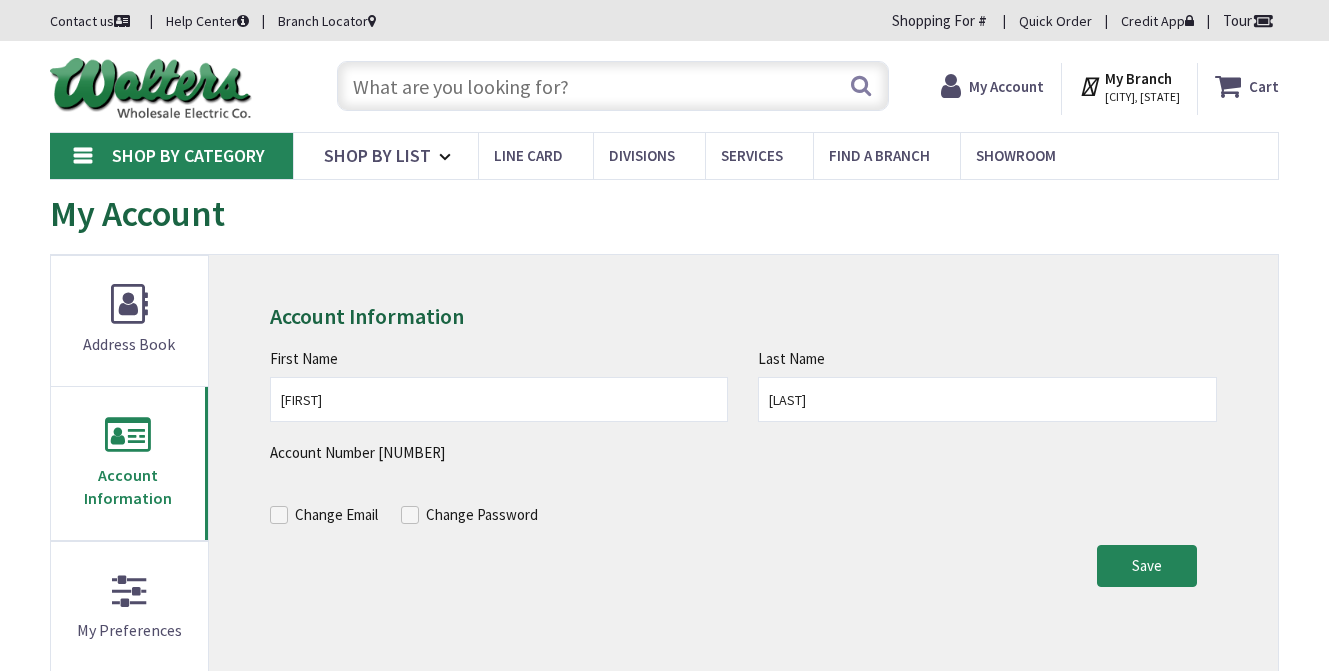 scroll, scrollTop: 0, scrollLeft: 0, axis: both 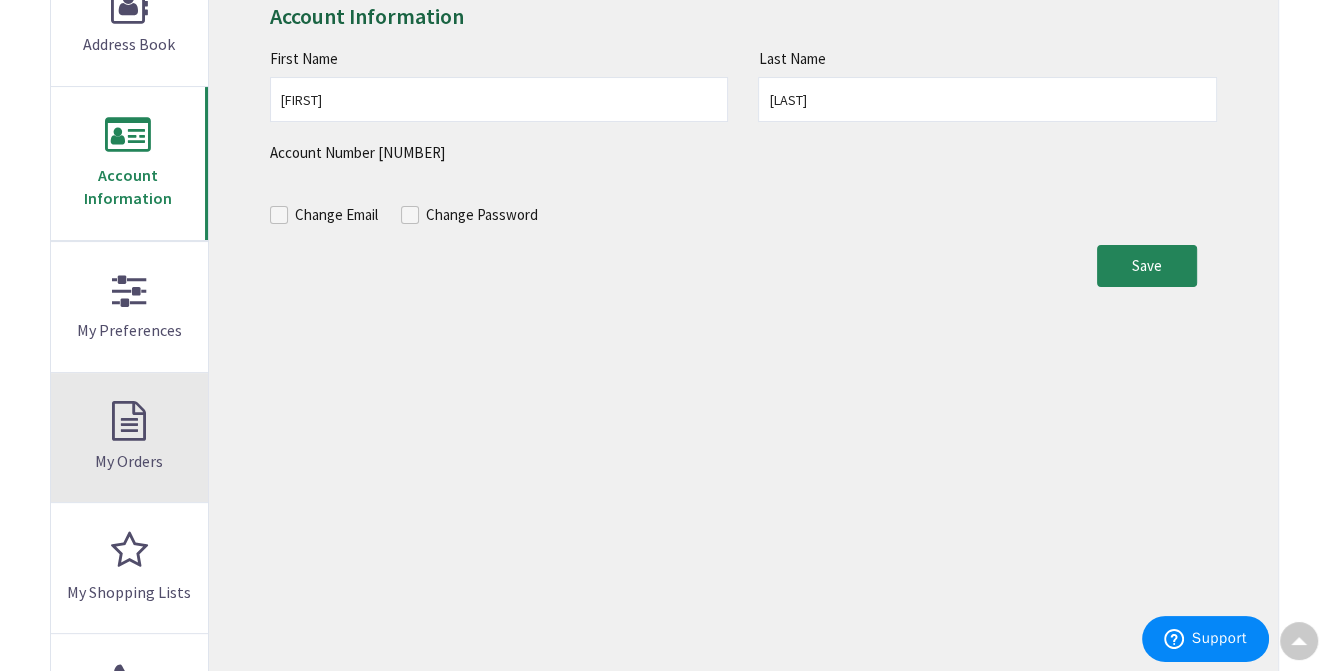 click on "My Orders" at bounding box center (129, 438) 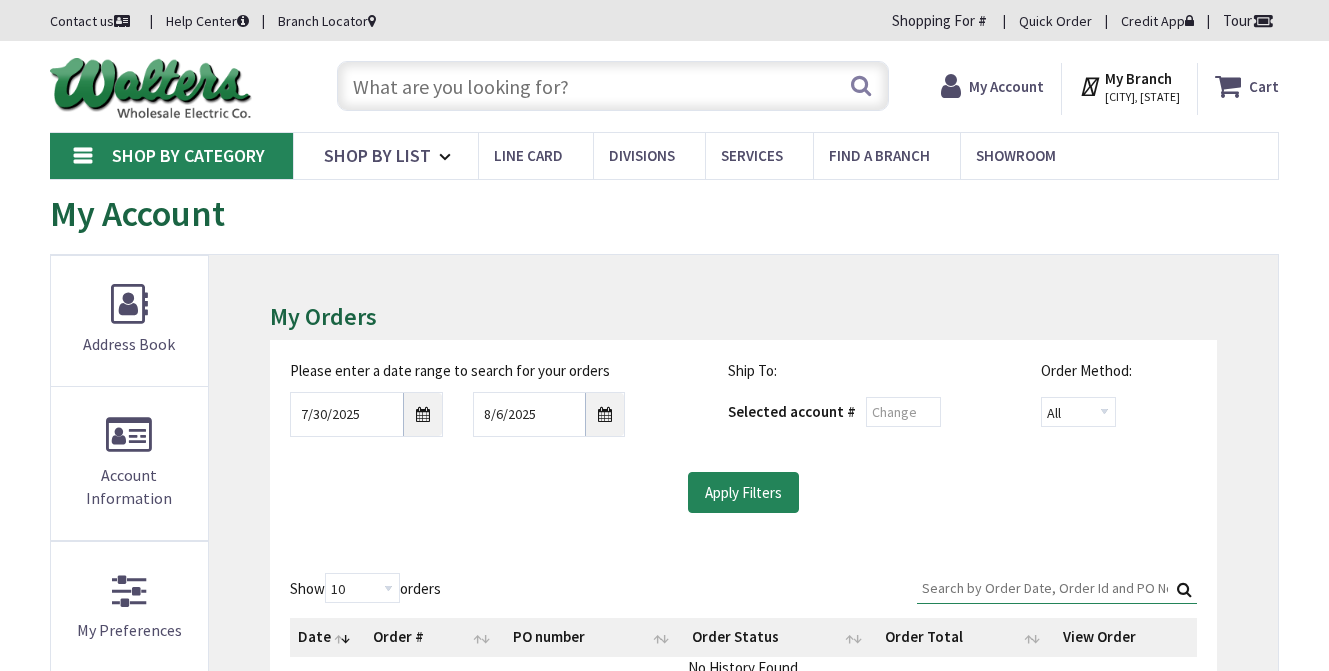 scroll, scrollTop: 0, scrollLeft: 0, axis: both 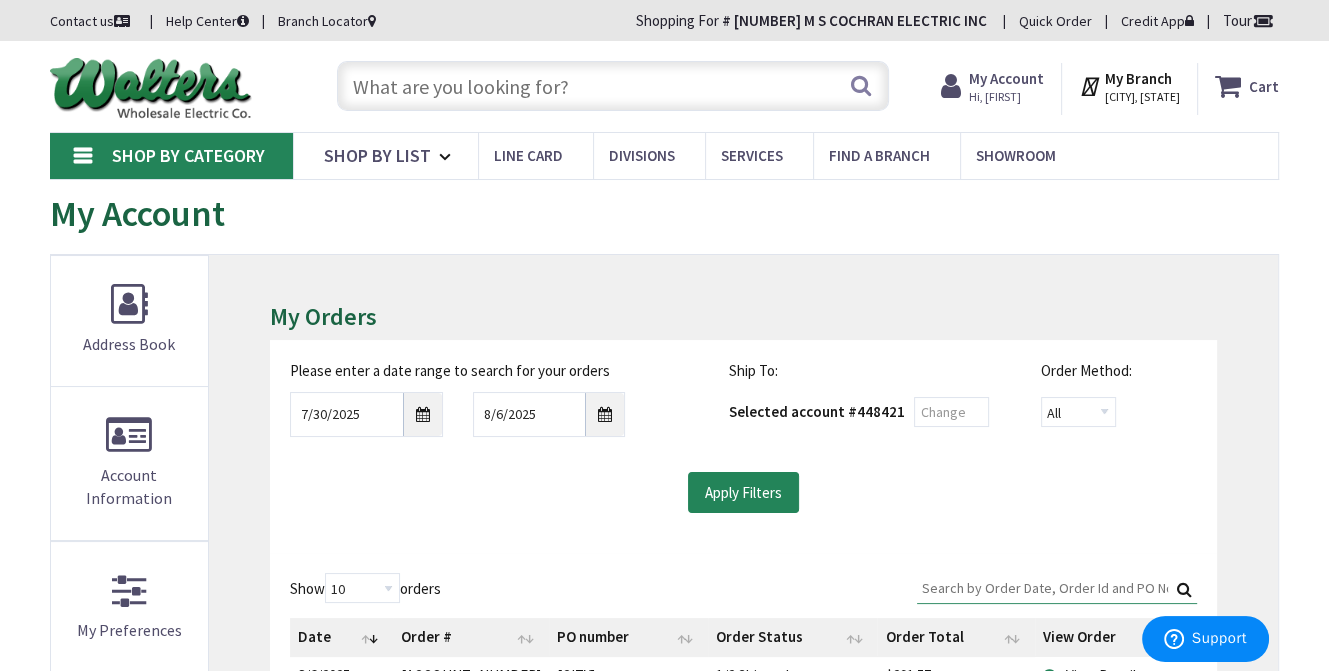 click on "Shop By Category" at bounding box center (171, 156) 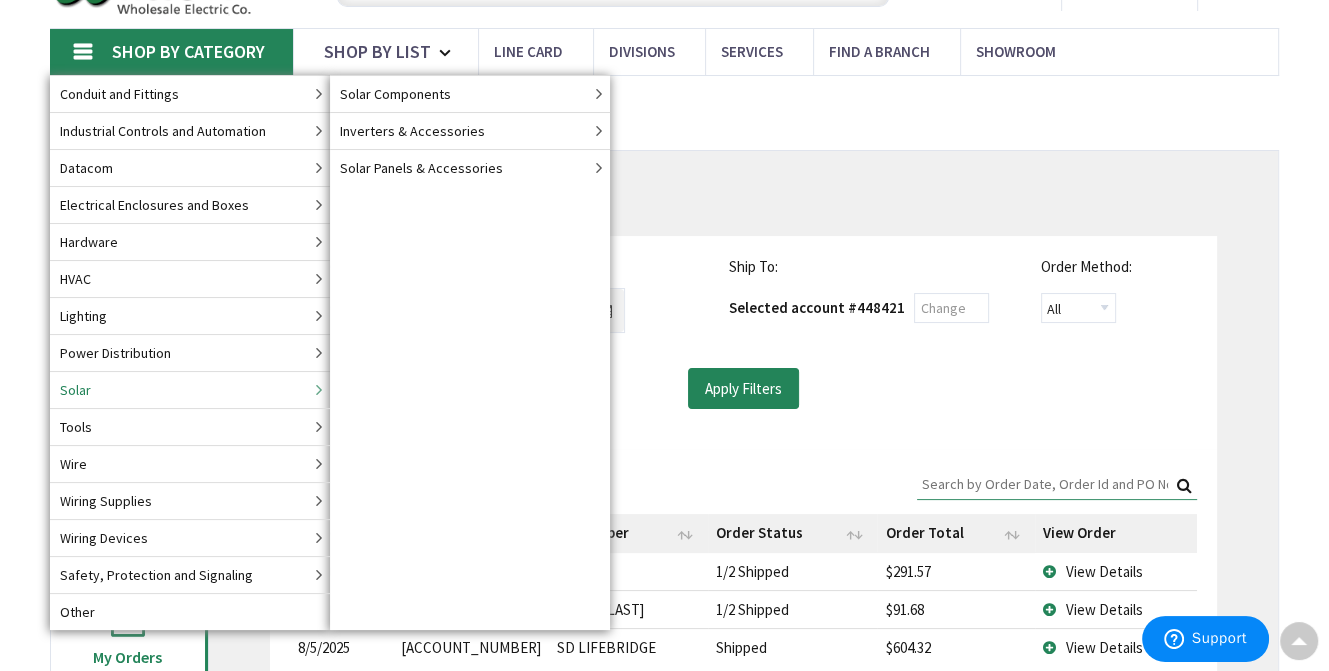 scroll, scrollTop: 0, scrollLeft: 0, axis: both 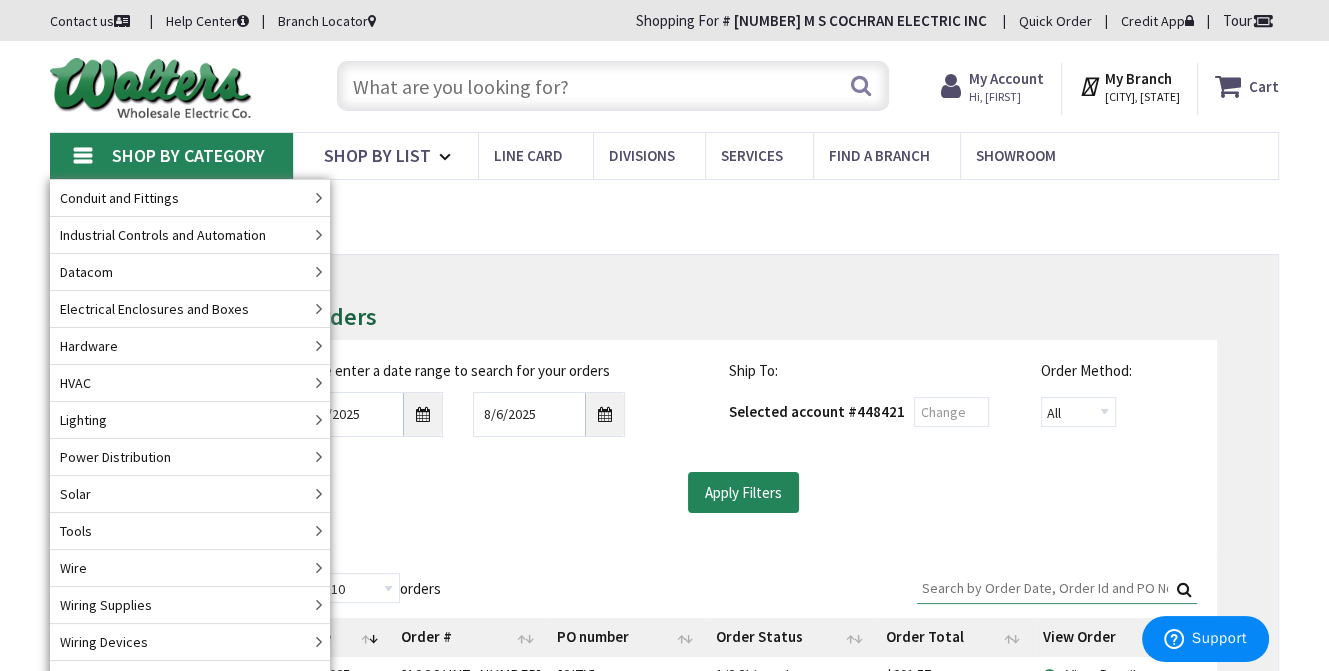 click on "Shop By Category" at bounding box center [171, 156] 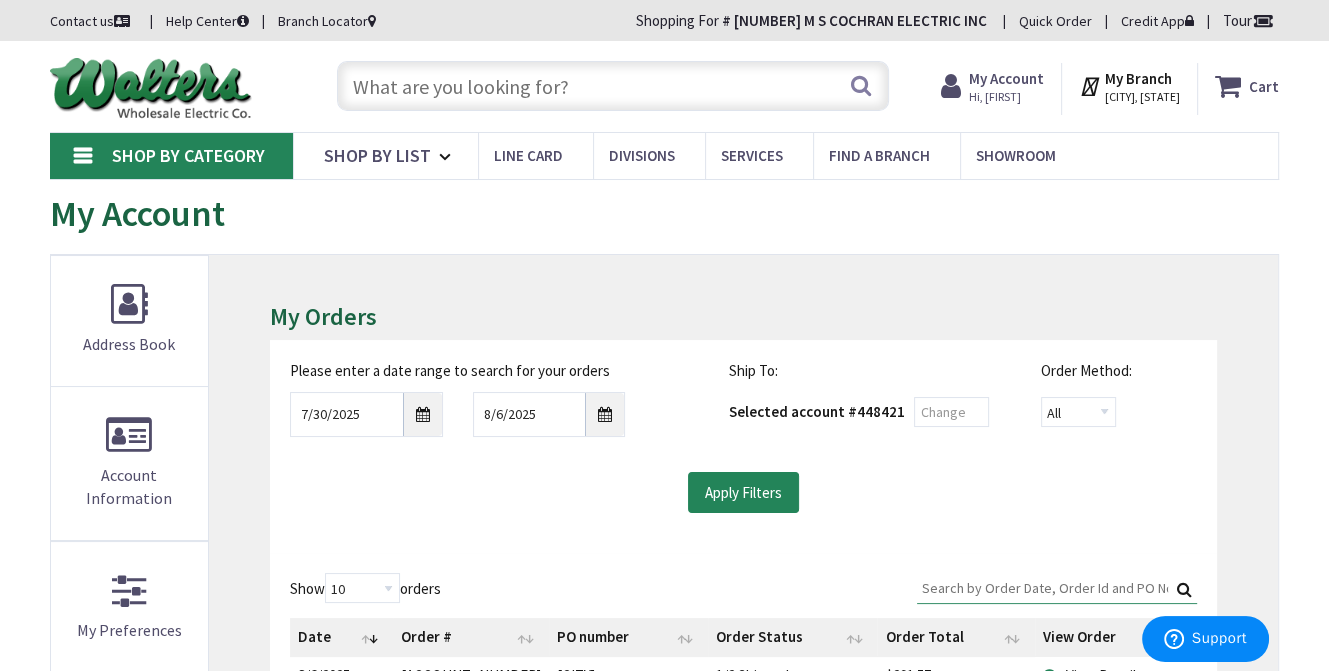 click on "My Account" at bounding box center (1006, 78) 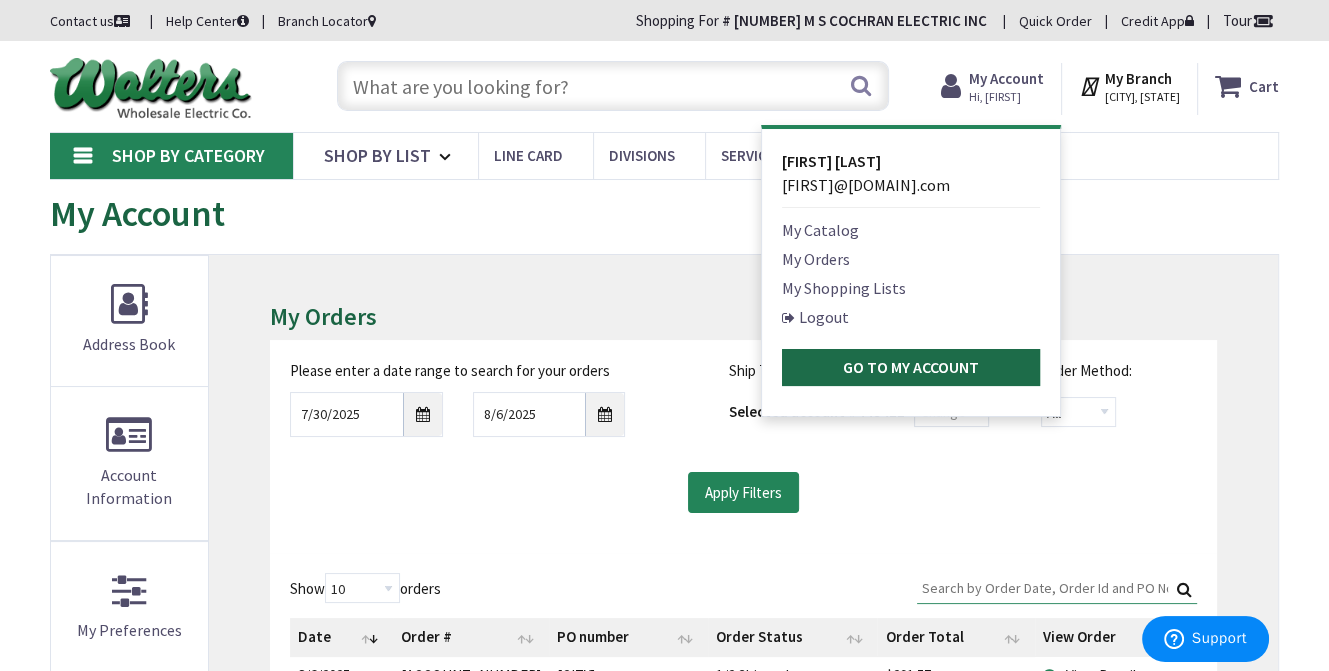 click on "Go to My Account" at bounding box center [911, 367] 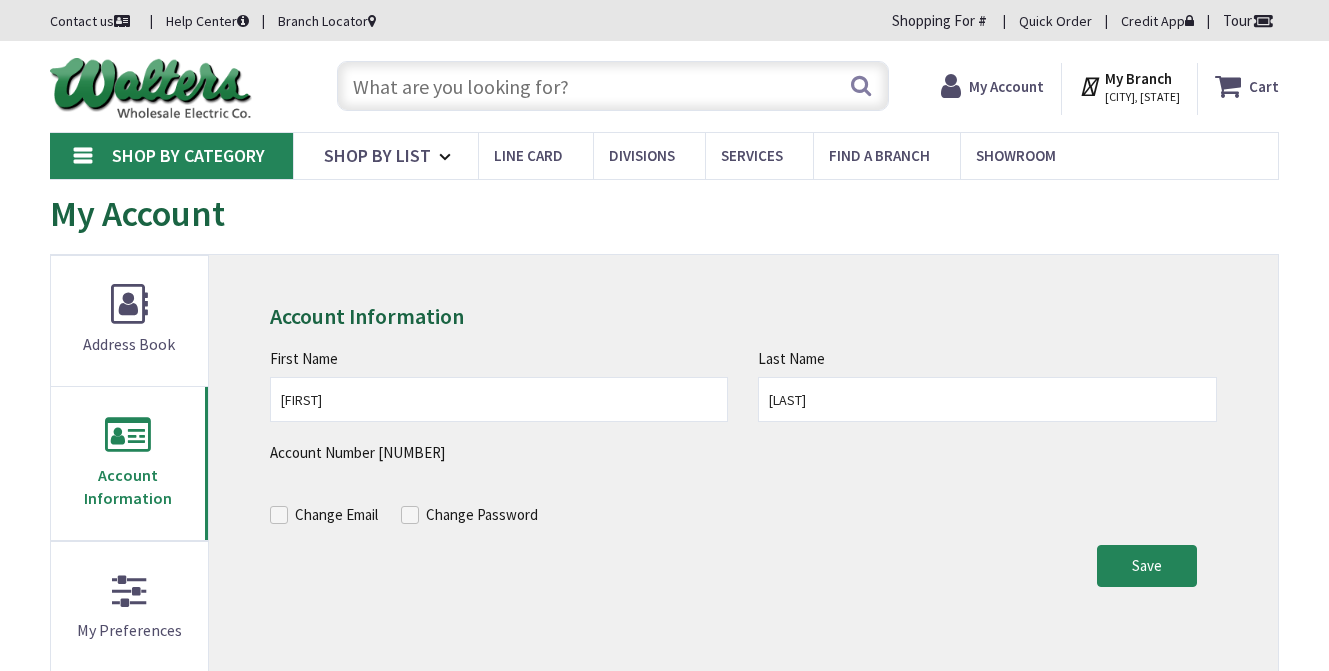 scroll, scrollTop: 0, scrollLeft: 0, axis: both 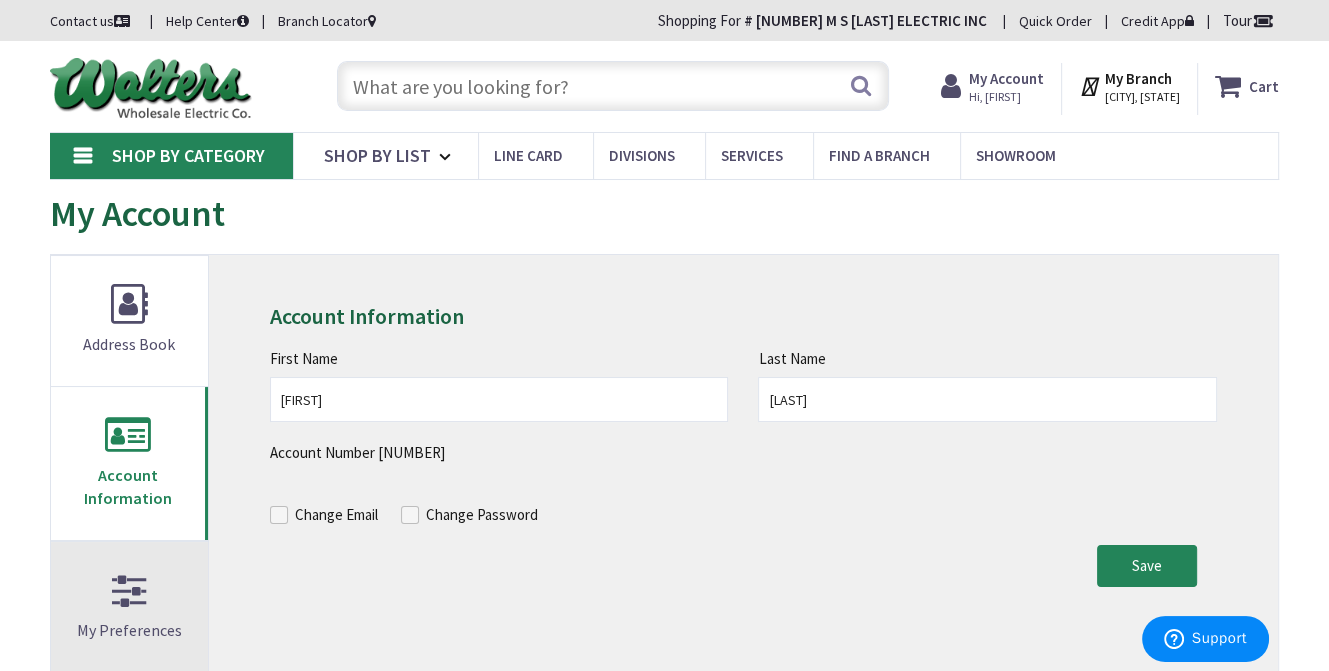 click on "My Preferences" at bounding box center [129, 607] 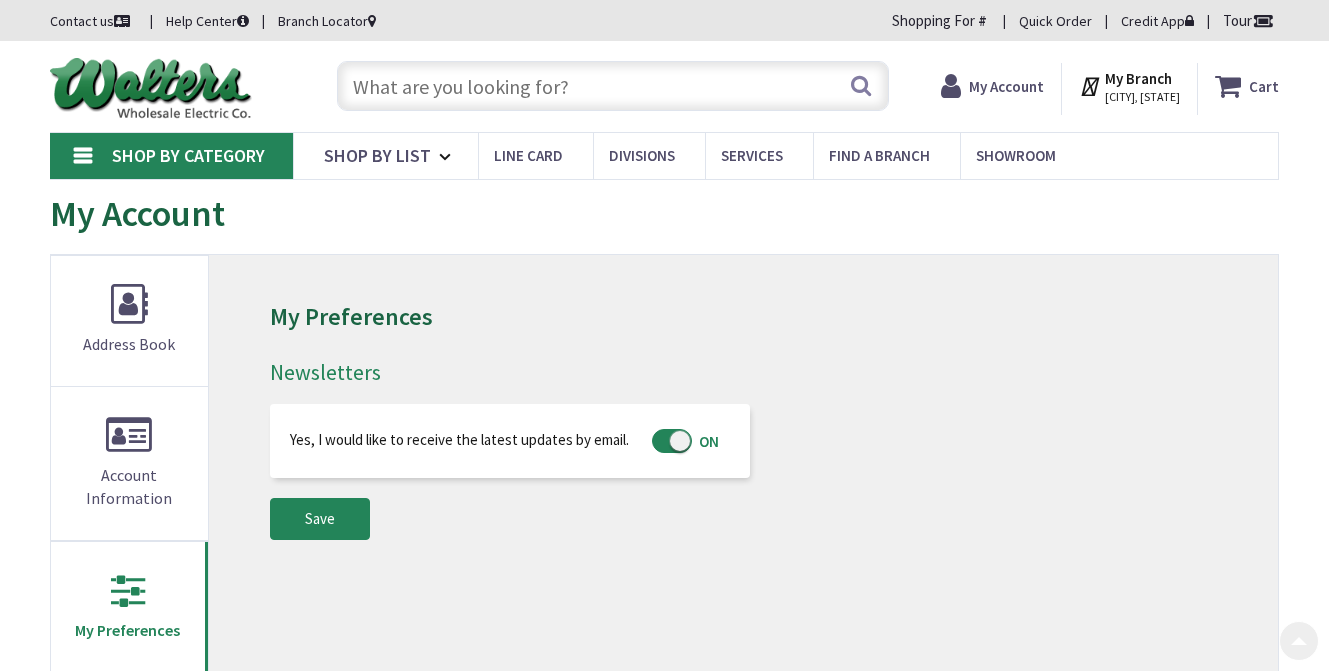 scroll, scrollTop: 200, scrollLeft: 0, axis: vertical 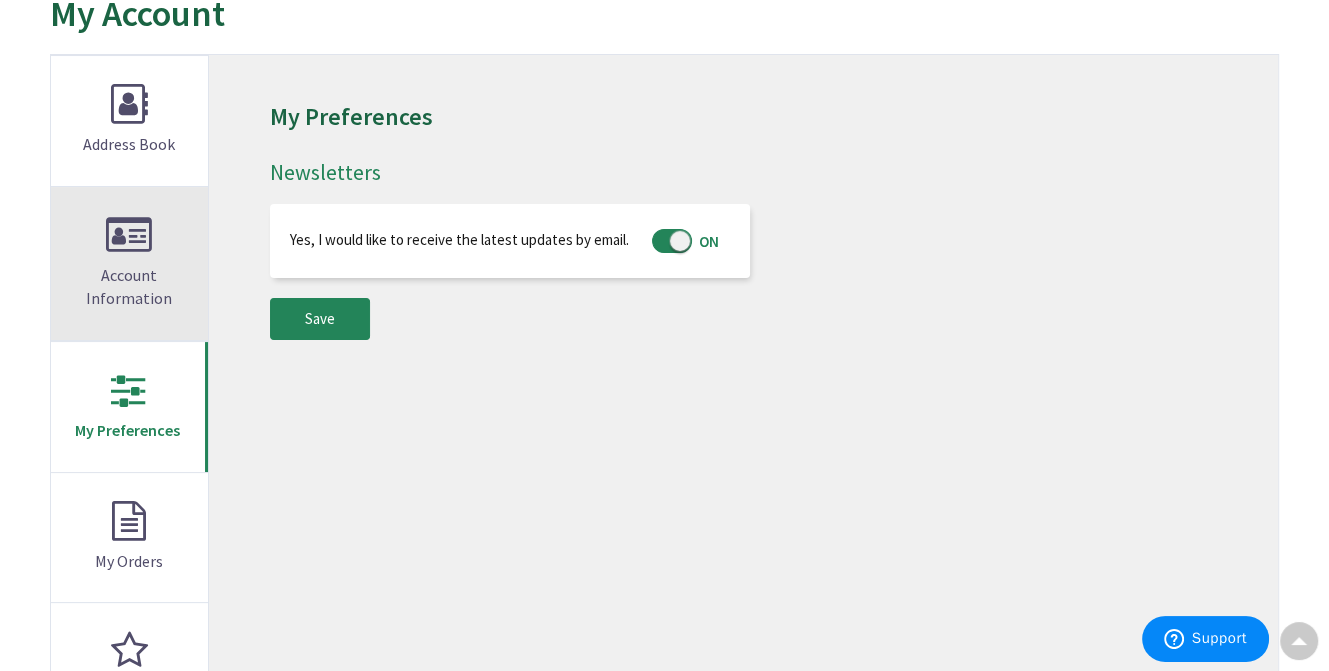 click on "Account Information" at bounding box center [129, 286] 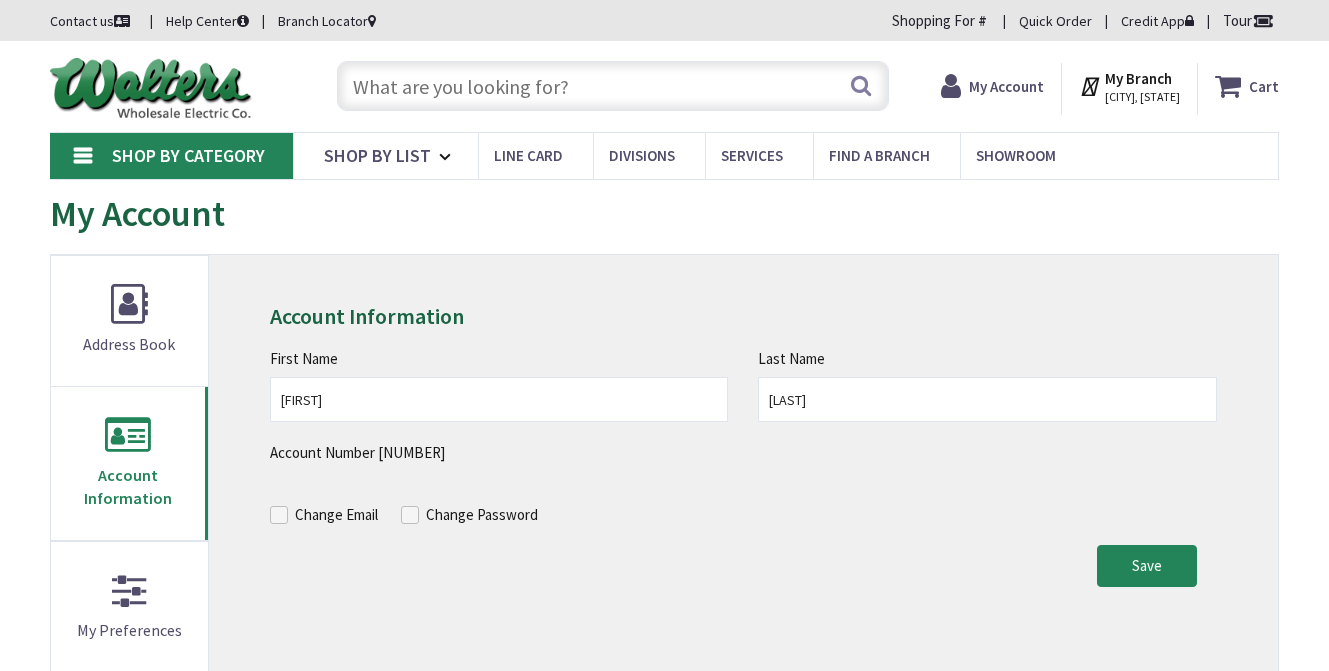 scroll, scrollTop: 0, scrollLeft: 0, axis: both 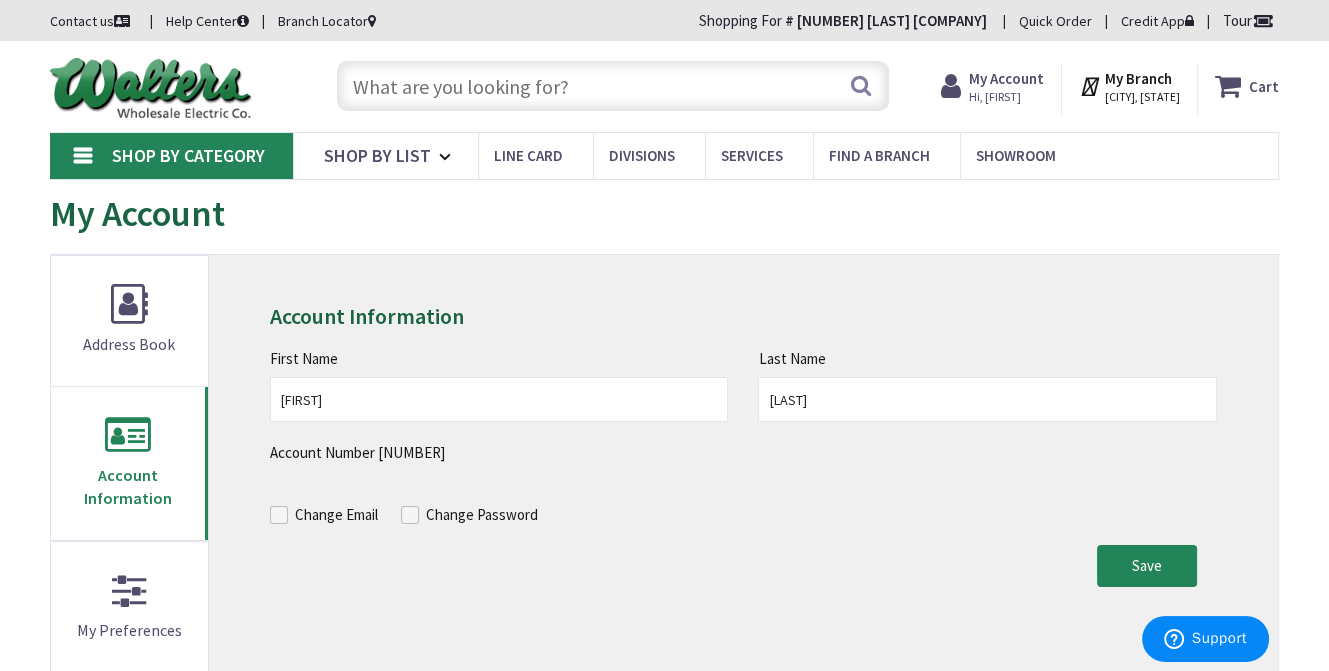 click at bounding box center [613, 86] 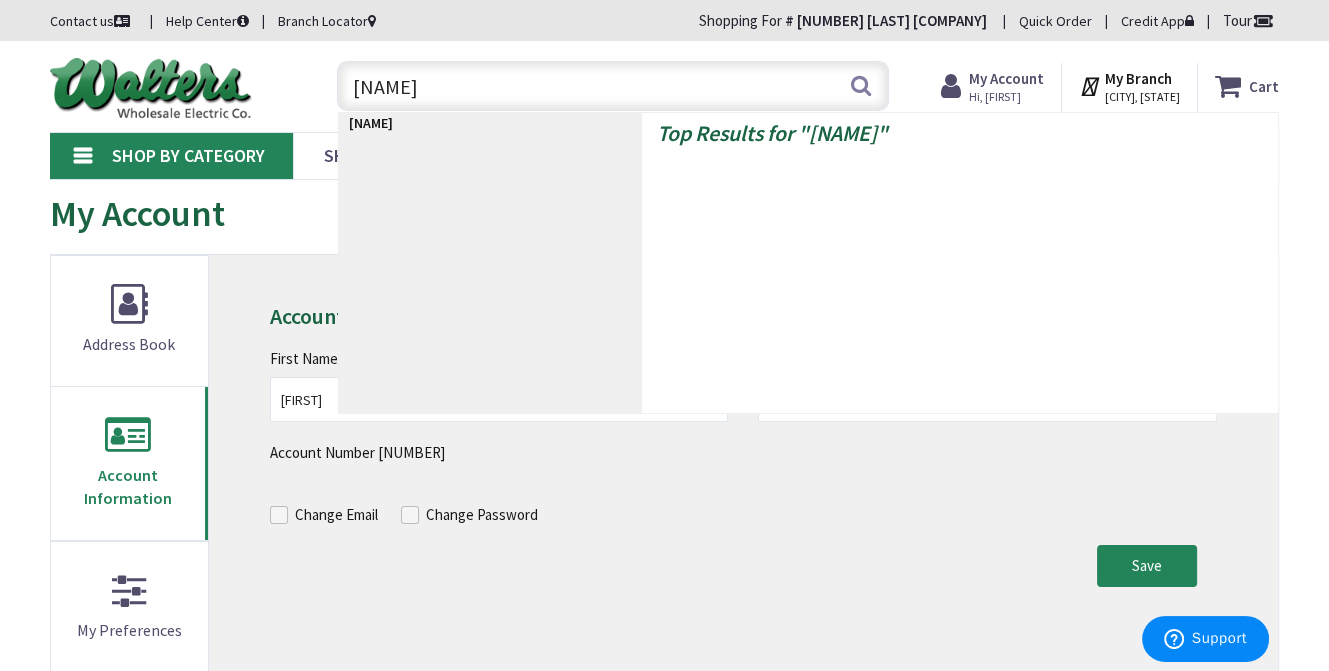 type on "billing" 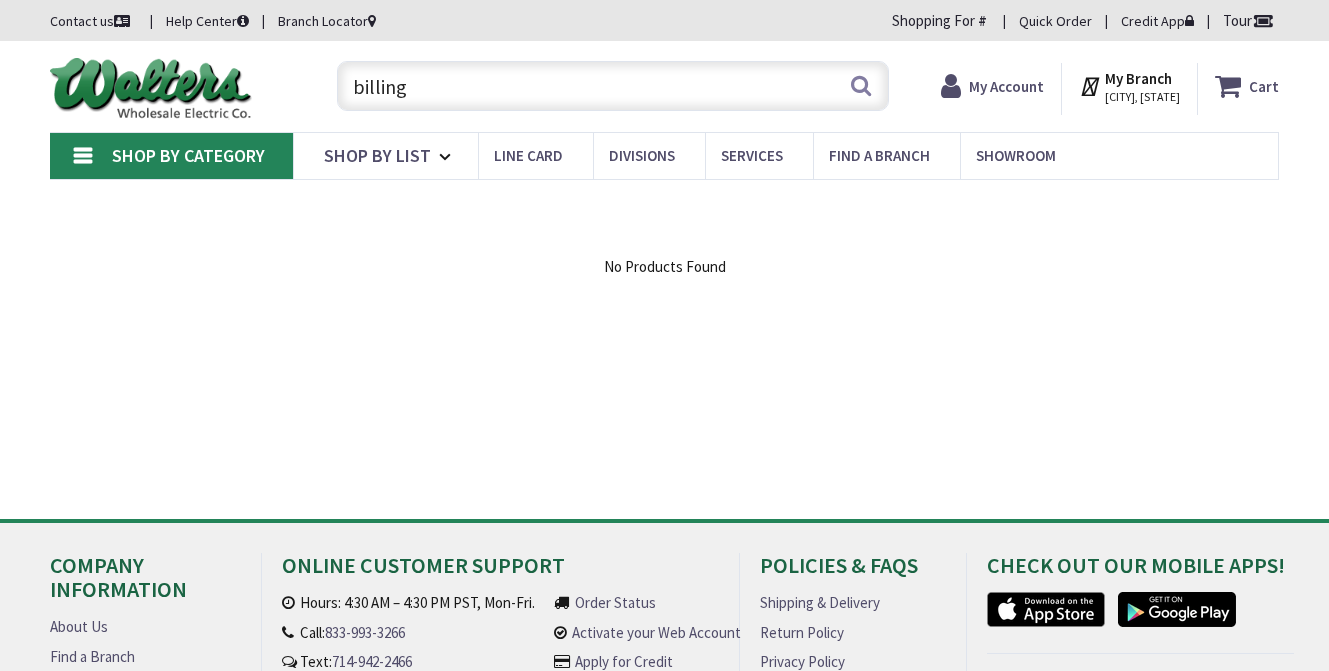 scroll, scrollTop: 0, scrollLeft: 0, axis: both 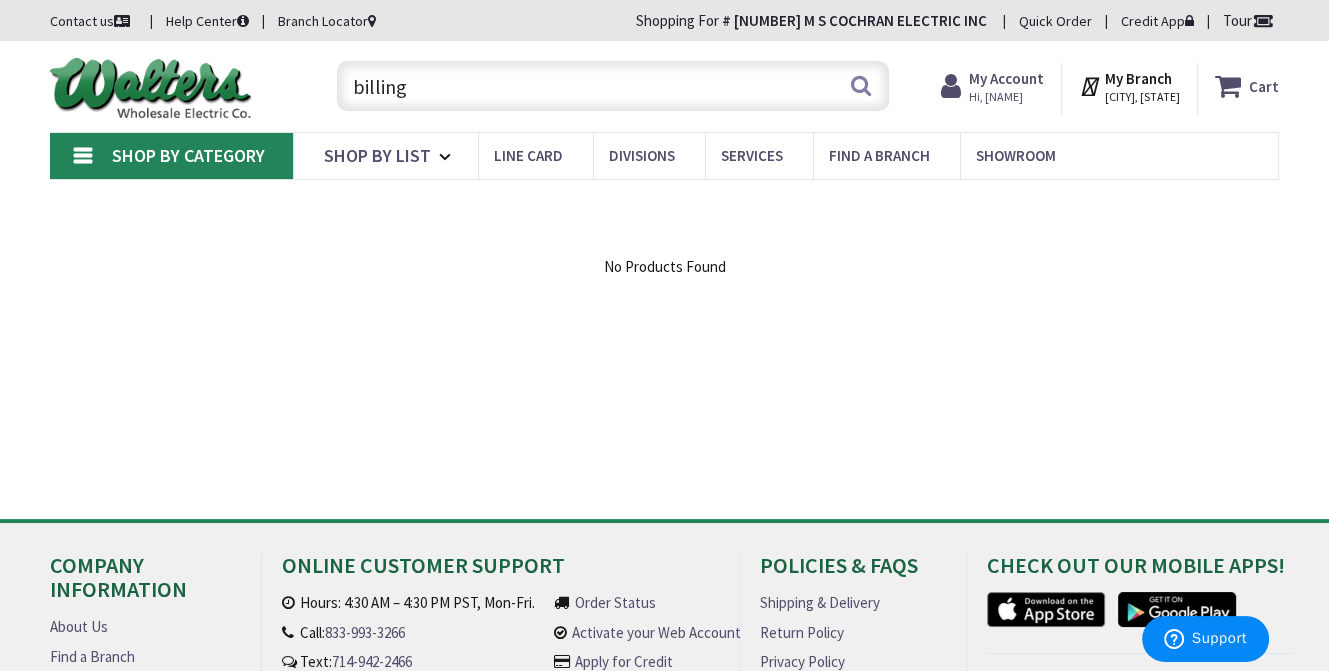 click on "Contact us" at bounding box center (92, 21) 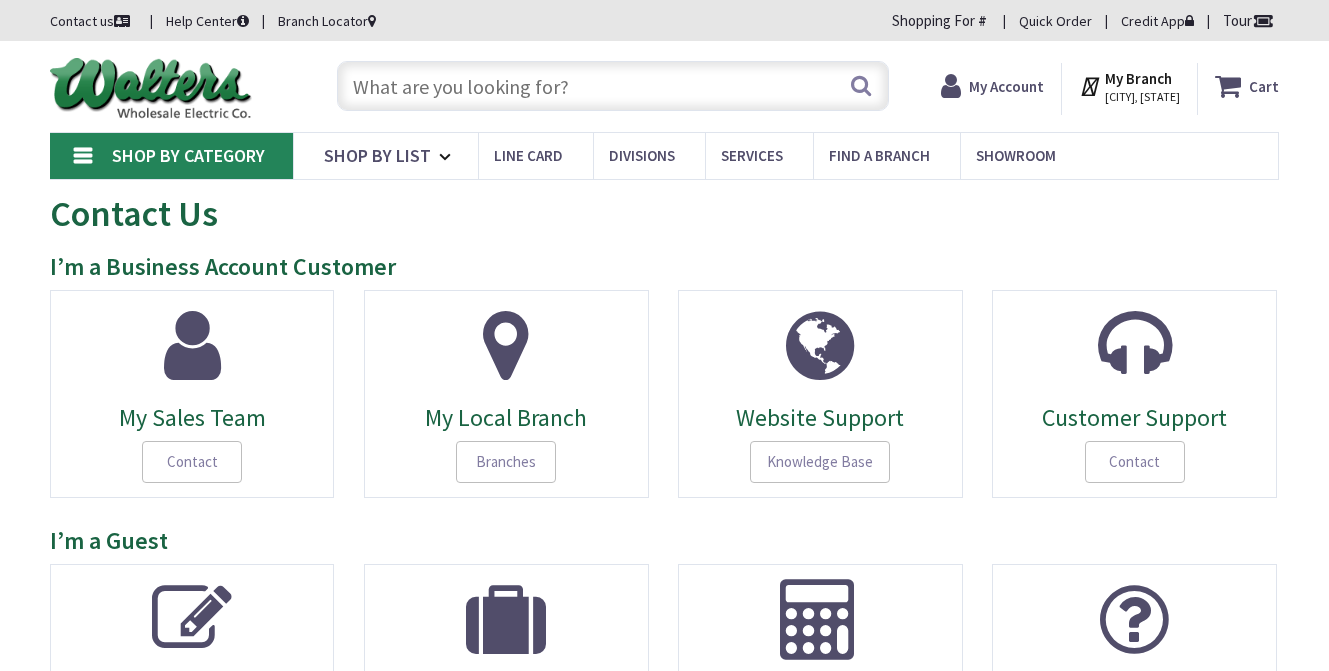 scroll, scrollTop: 0, scrollLeft: 0, axis: both 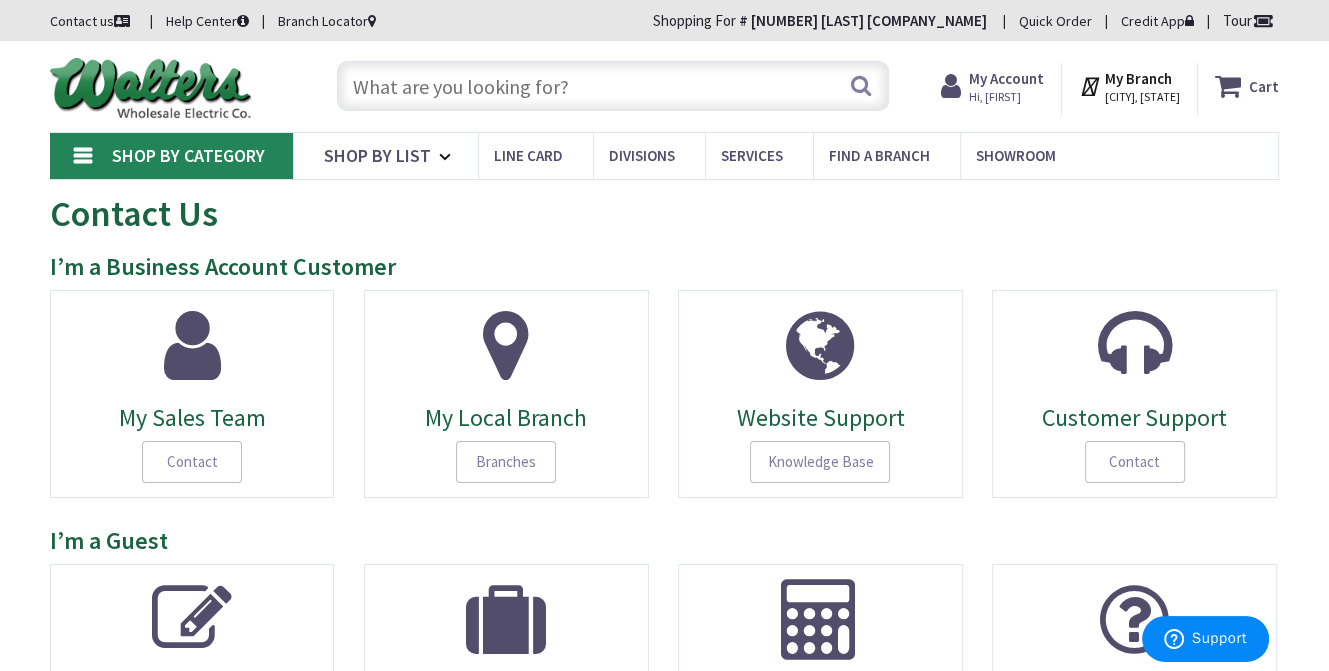 click on "Help Center" at bounding box center (207, 21) 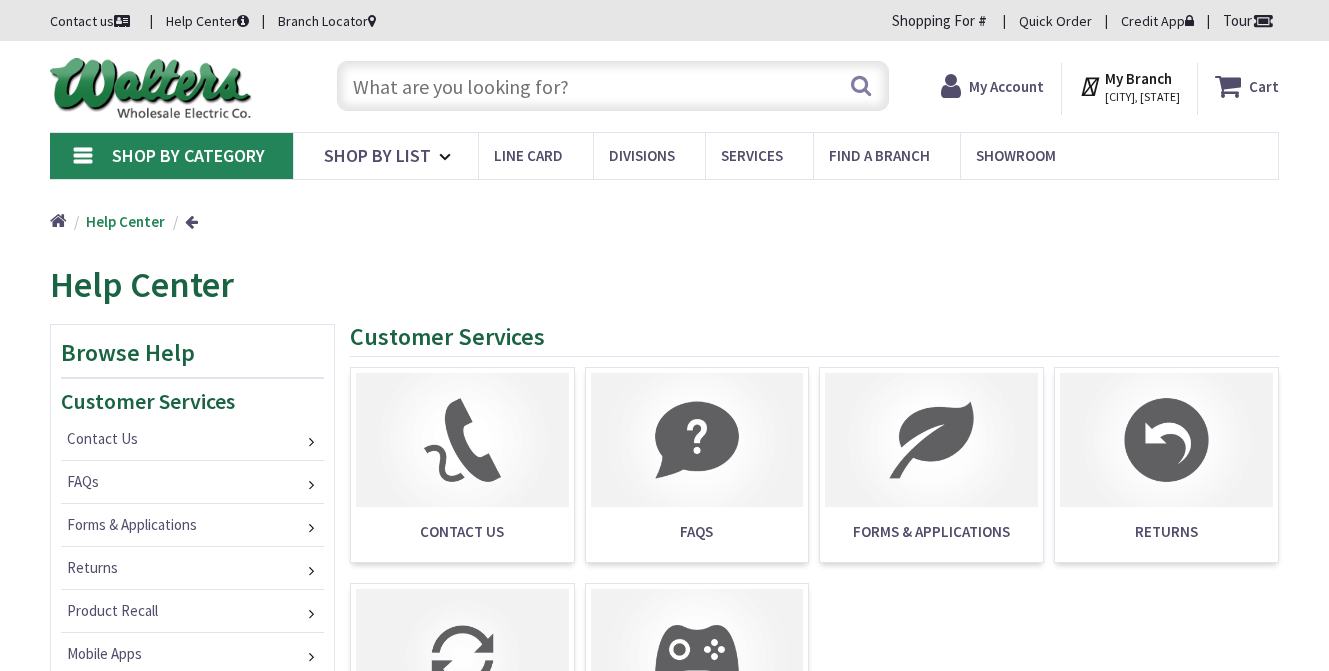 scroll, scrollTop: 0, scrollLeft: 0, axis: both 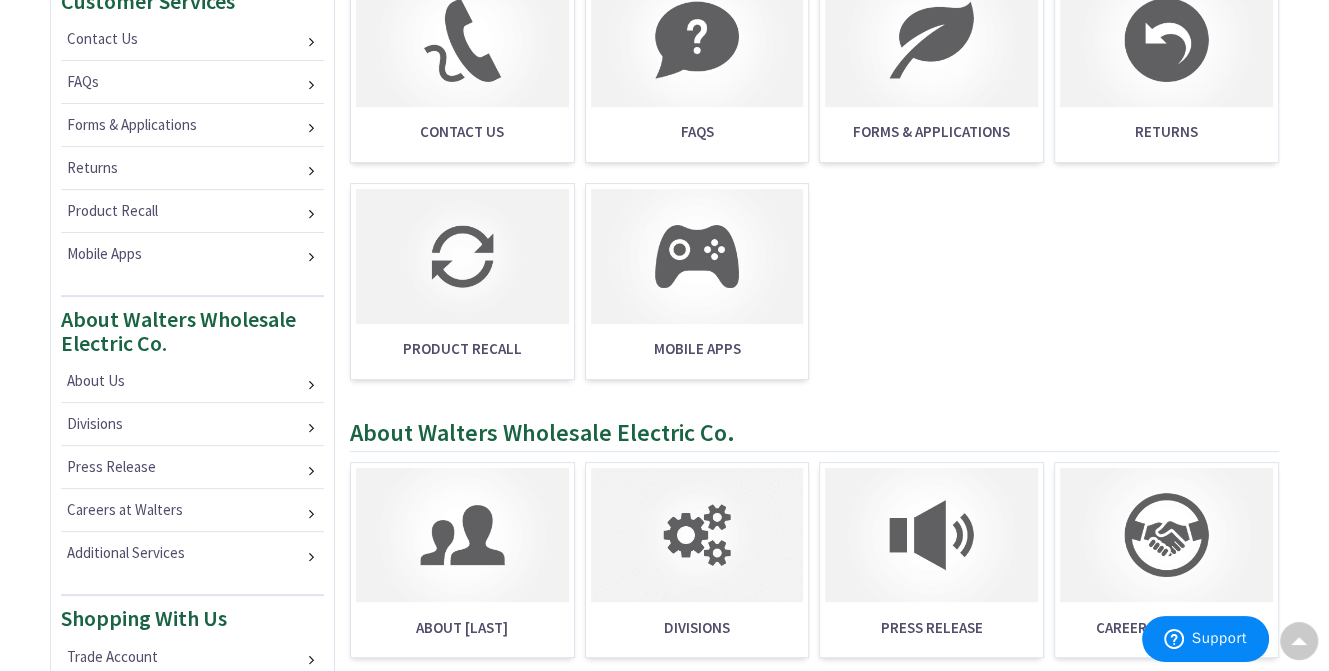 click on "Forms & Applications" at bounding box center [931, 132] 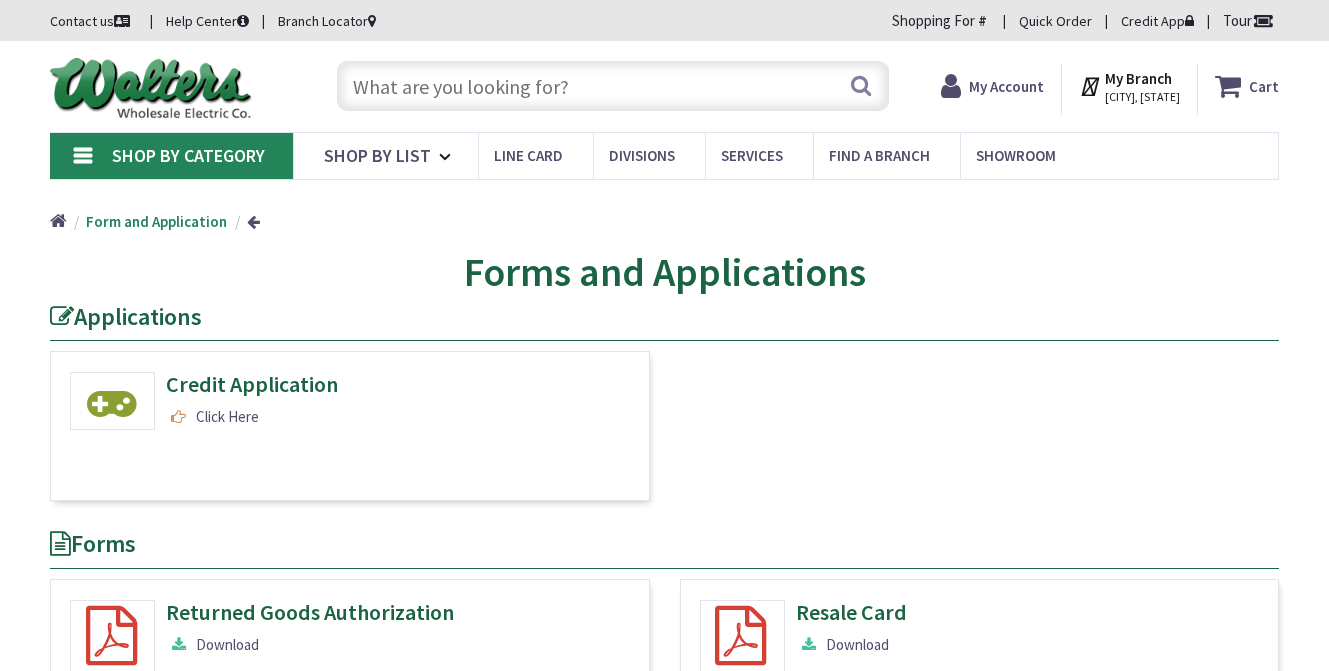 scroll, scrollTop: 0, scrollLeft: 0, axis: both 